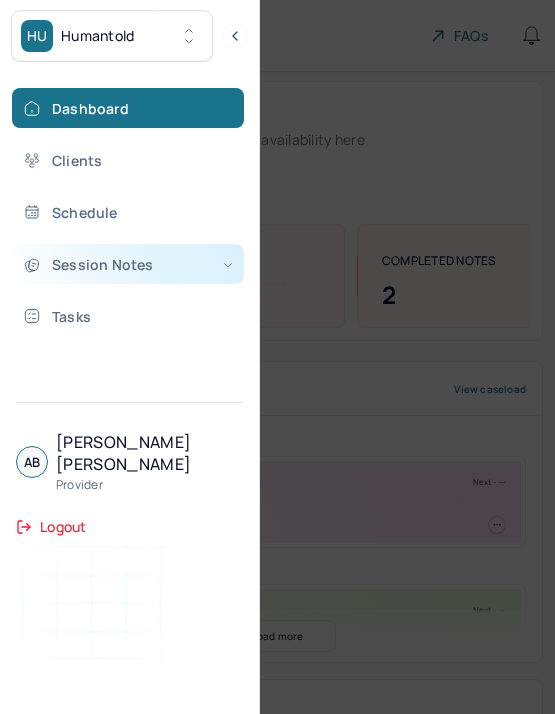 scroll, scrollTop: 0, scrollLeft: 0, axis: both 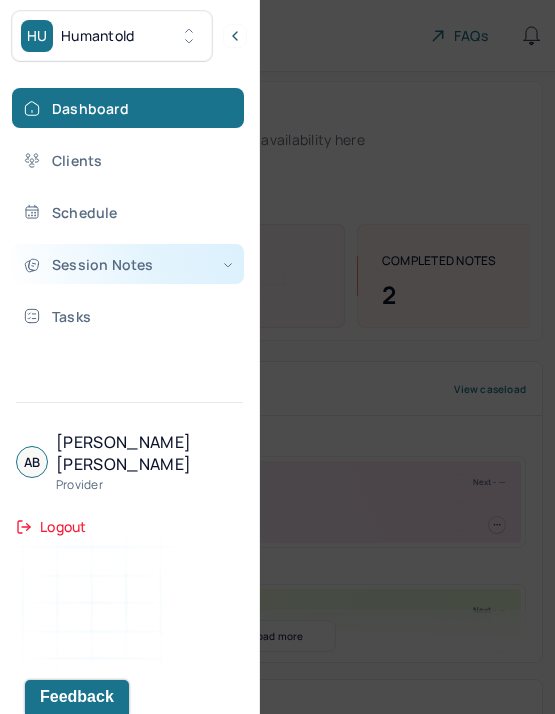 click on "Session Notes" at bounding box center (128, 264) 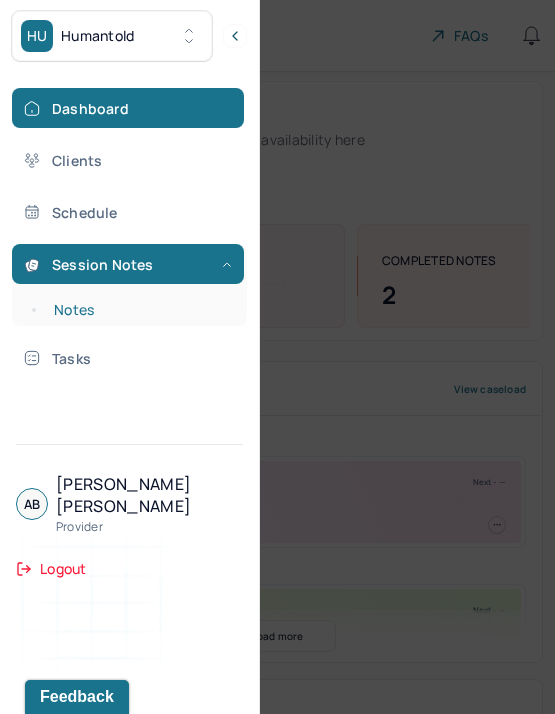 click on "Notes" at bounding box center [139, 310] 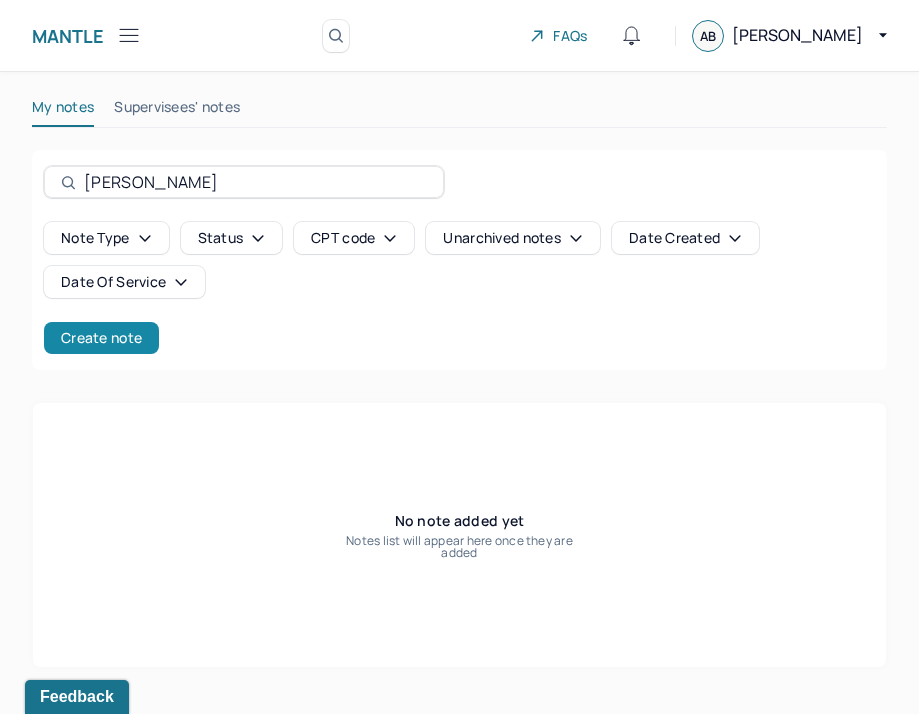 click on "Create note" at bounding box center [101, 338] 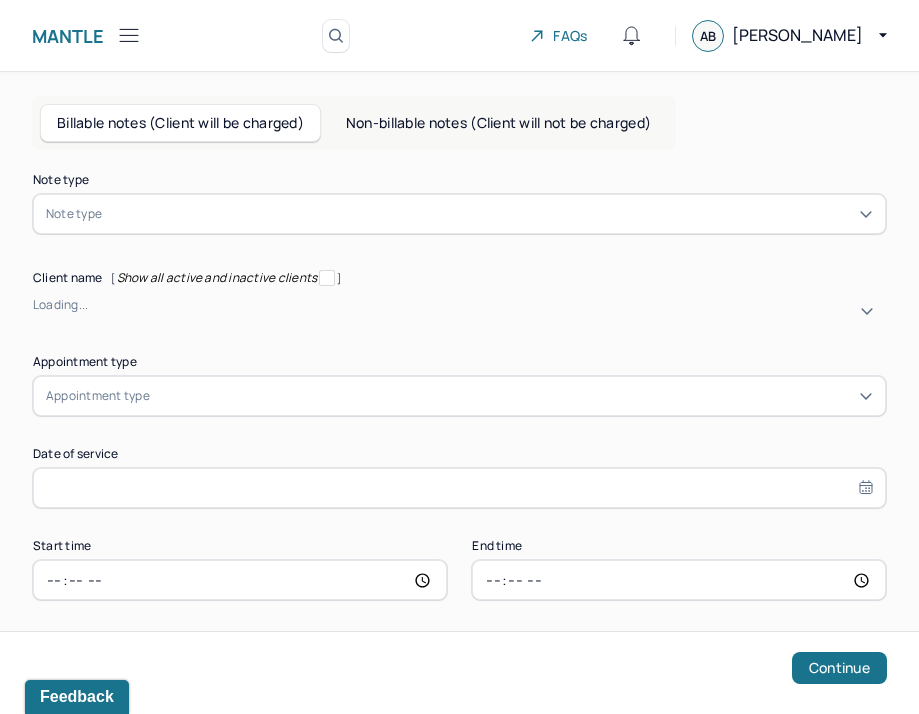 click at bounding box center [206, 214] 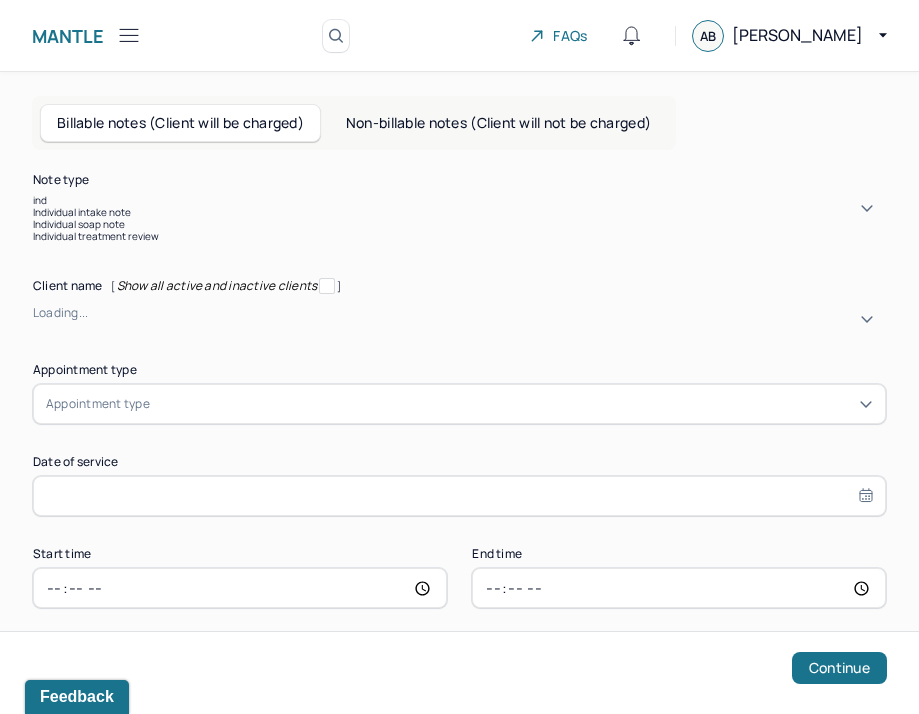 type on "indi" 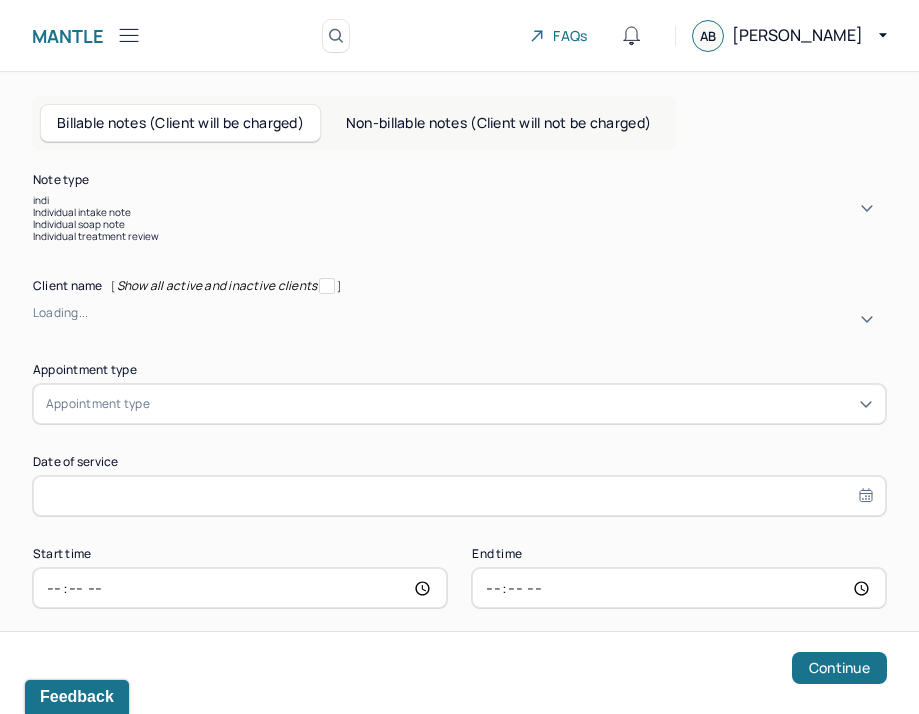 click on "Individual soap note" at bounding box center (459, 224) 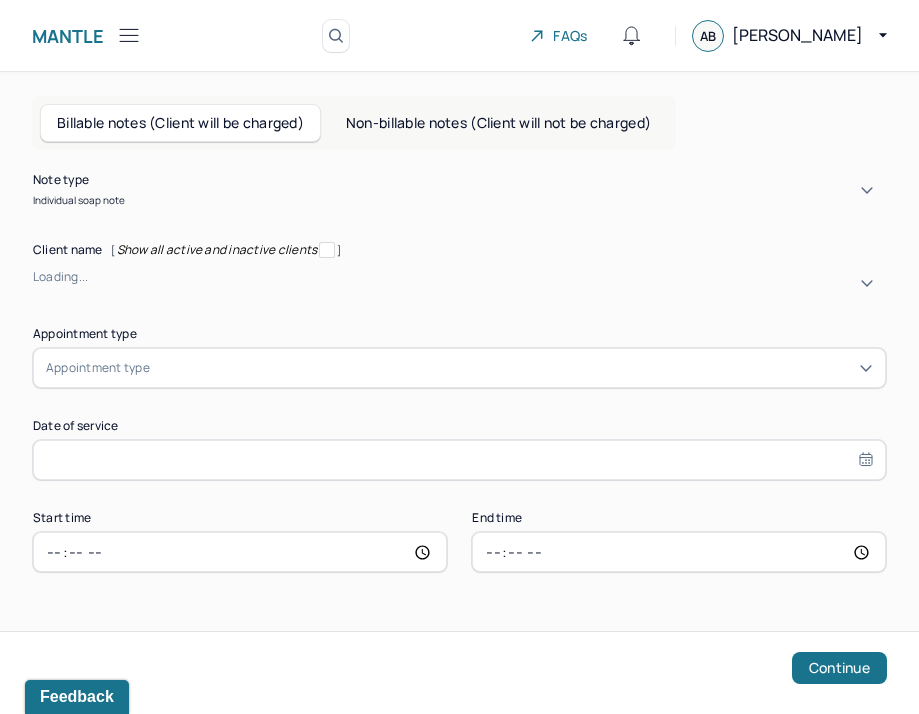 click on "Loading..." at bounding box center (459, 277) 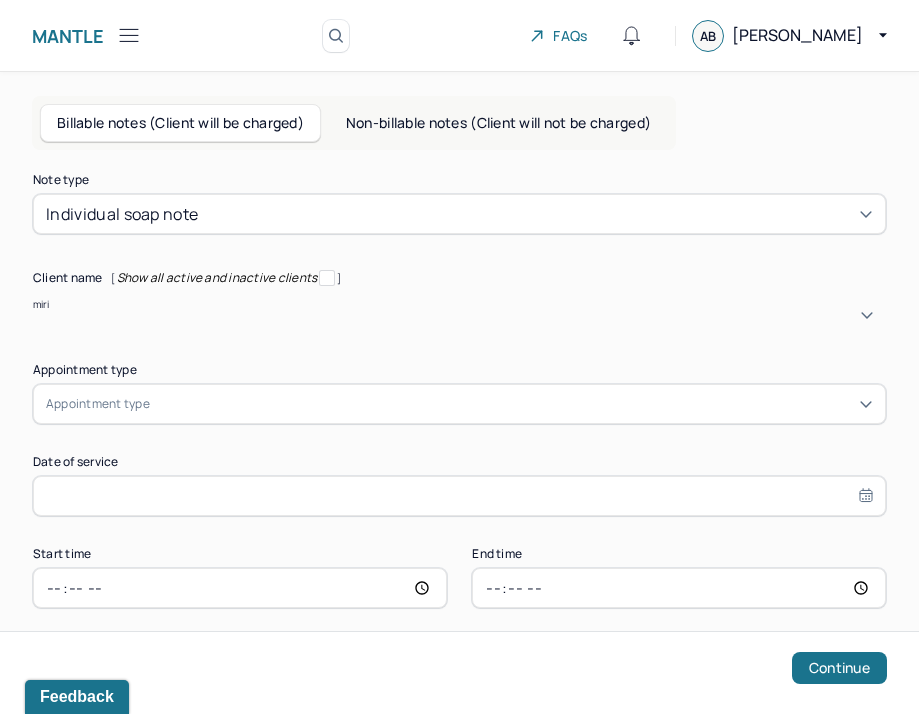 type on "miria" 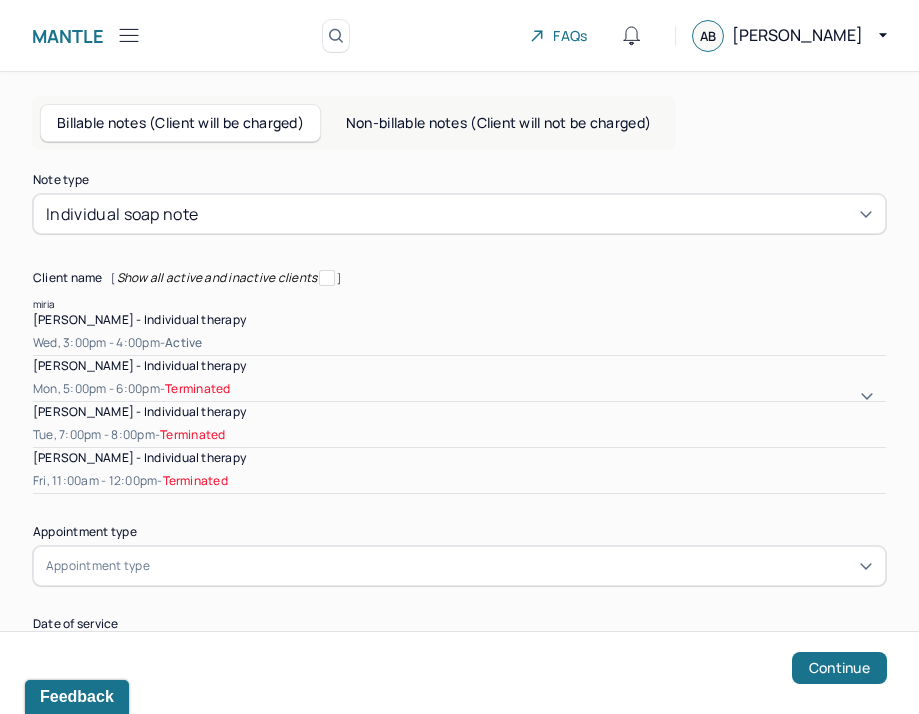 click on "[PERSON_NAME] - Individual therapy" at bounding box center [139, 319] 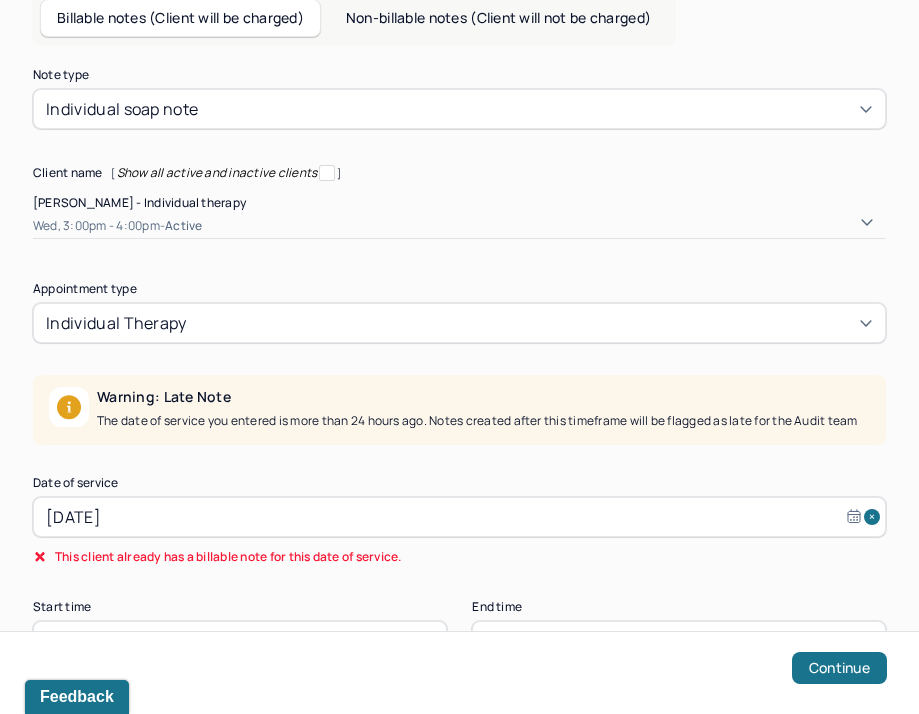 scroll, scrollTop: 111, scrollLeft: 0, axis: vertical 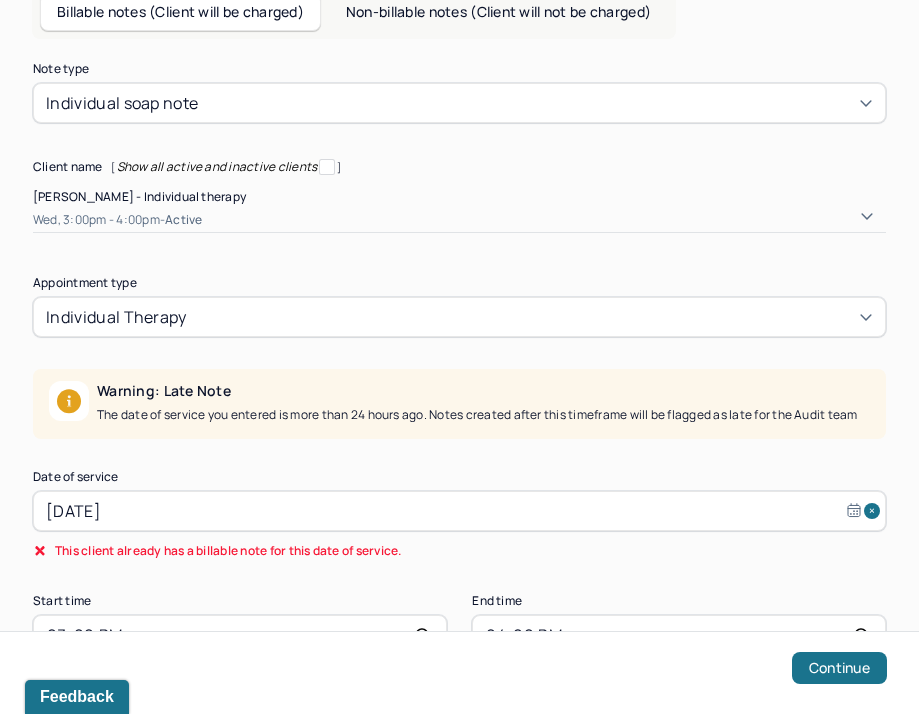 select on "6" 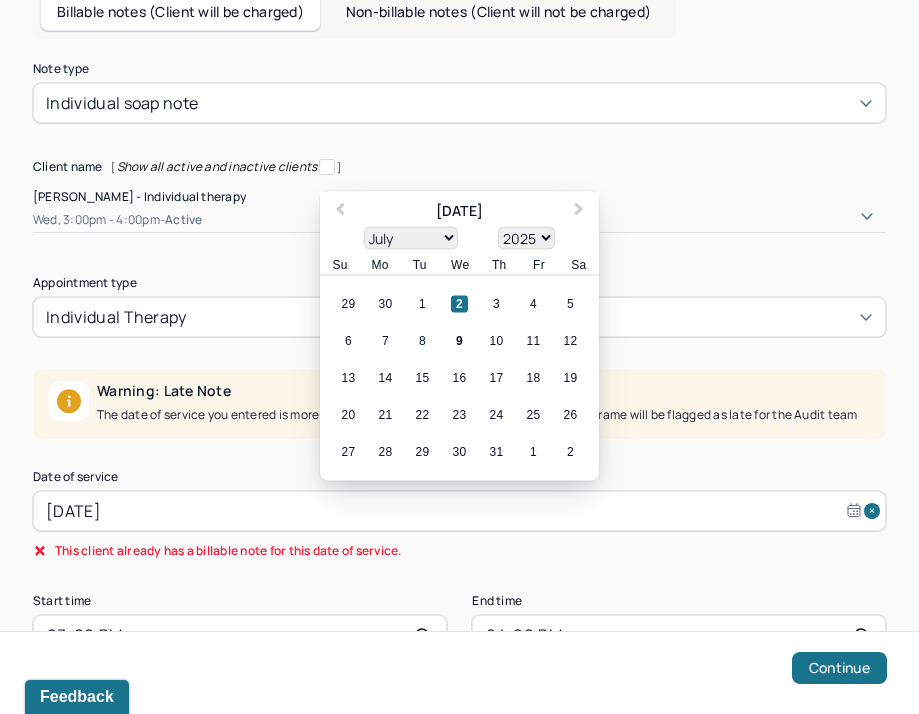 click on "[DATE]" at bounding box center (459, 511) 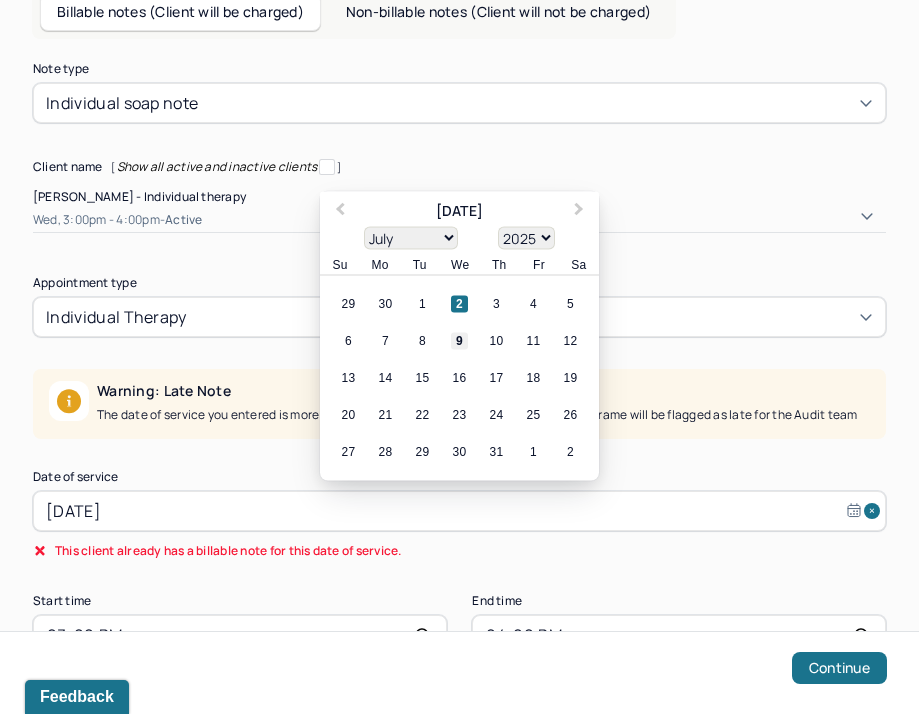 click on "9" at bounding box center (459, 341) 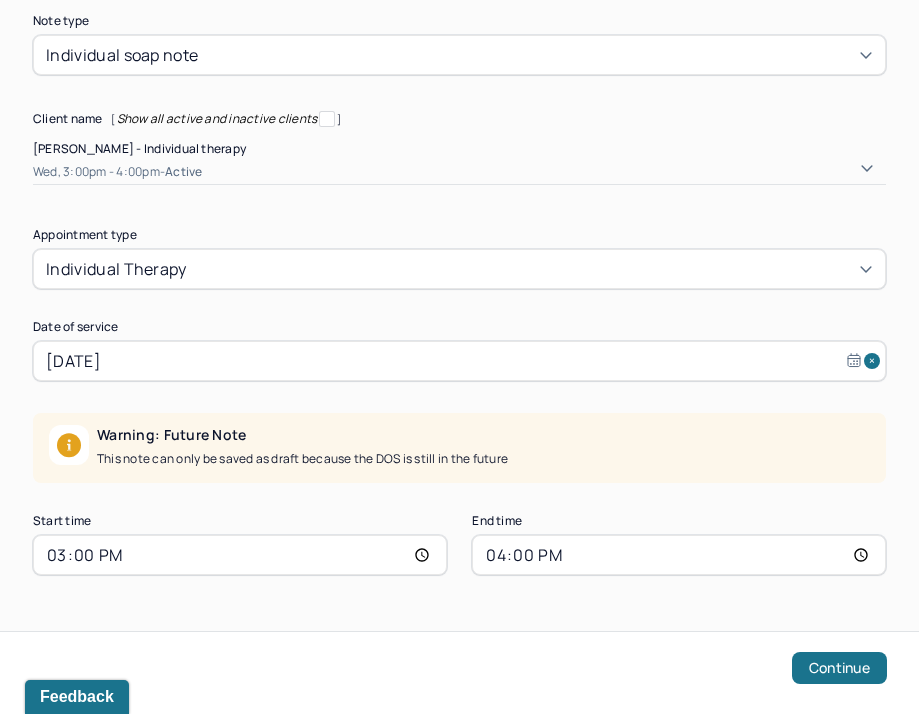 scroll, scrollTop: 164, scrollLeft: 0, axis: vertical 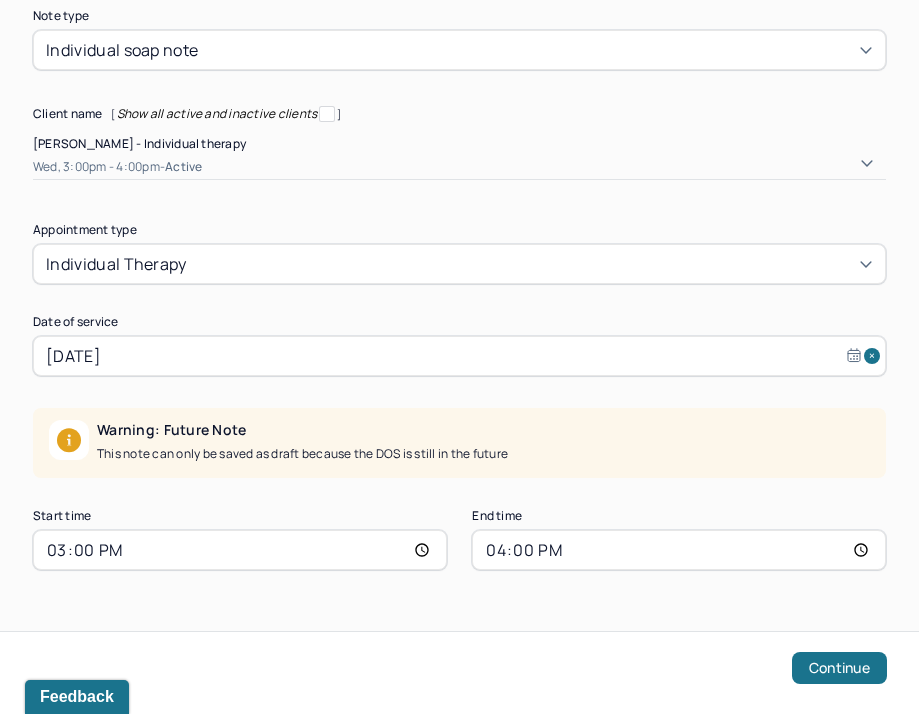 click on "15:00" at bounding box center [240, 550] 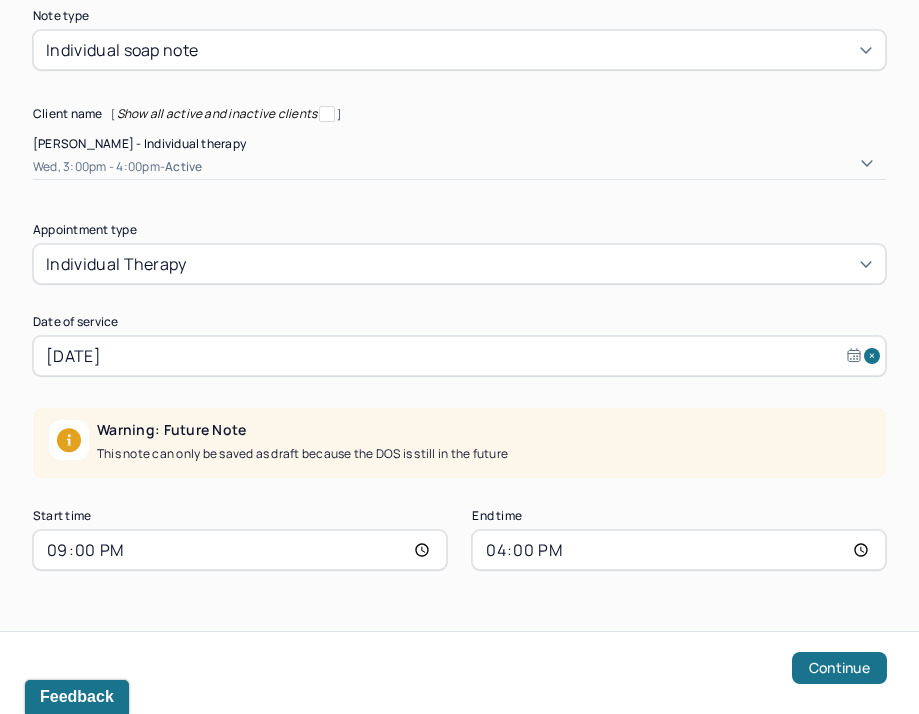 click on "21:00" at bounding box center (240, 550) 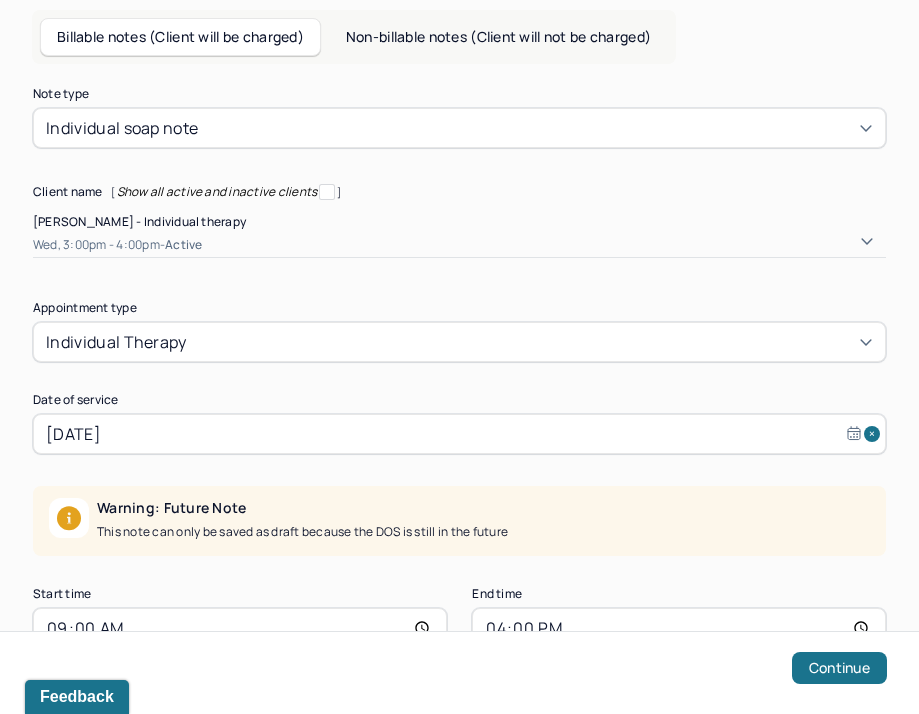 scroll, scrollTop: 63, scrollLeft: 0, axis: vertical 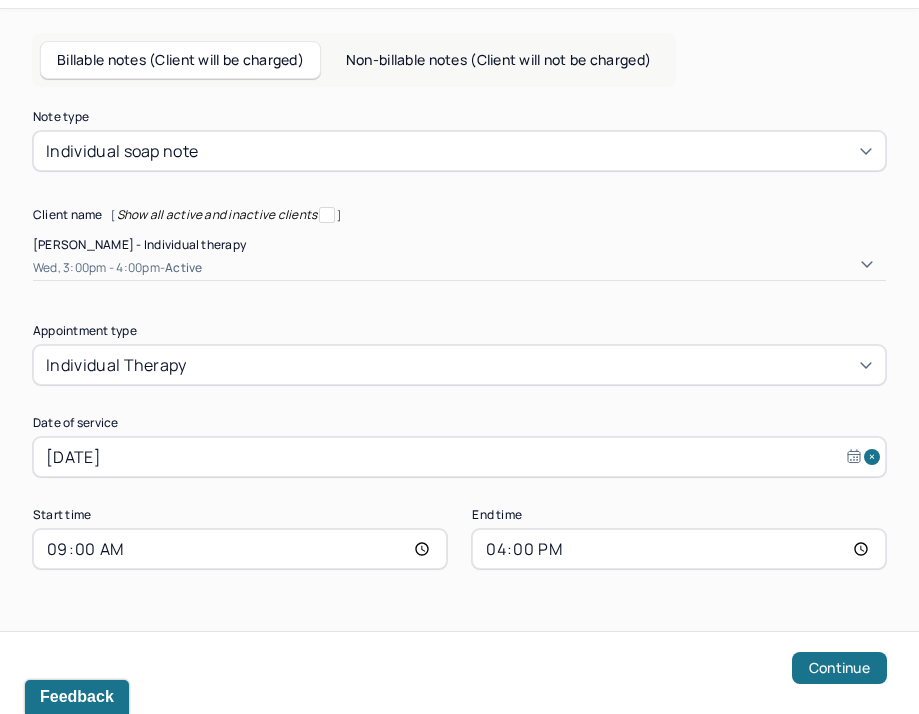 click on "16:00" at bounding box center [679, 549] 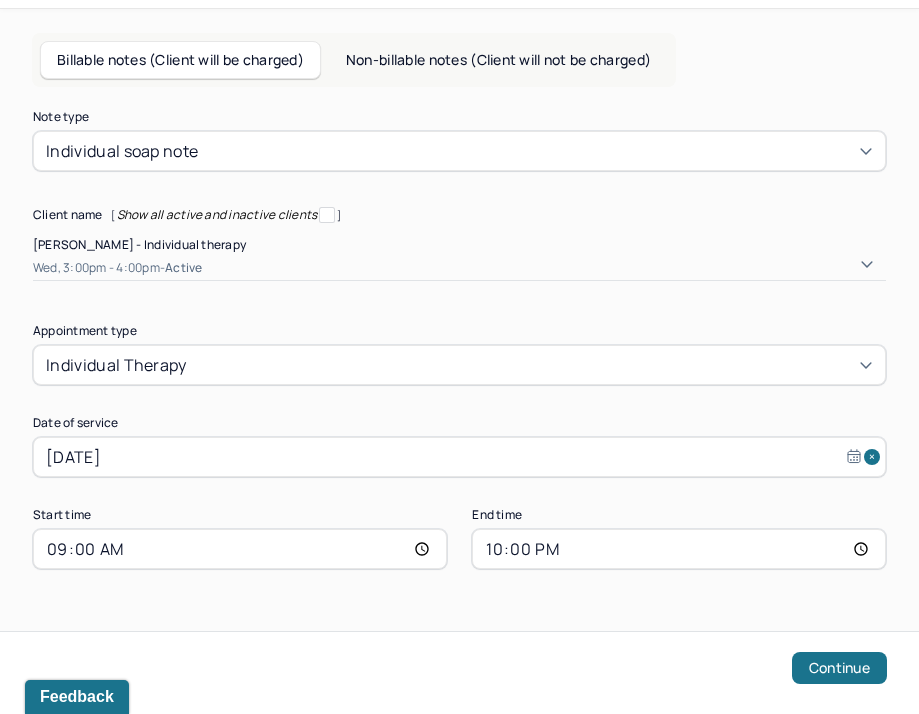 click on "22:00" at bounding box center [679, 549] 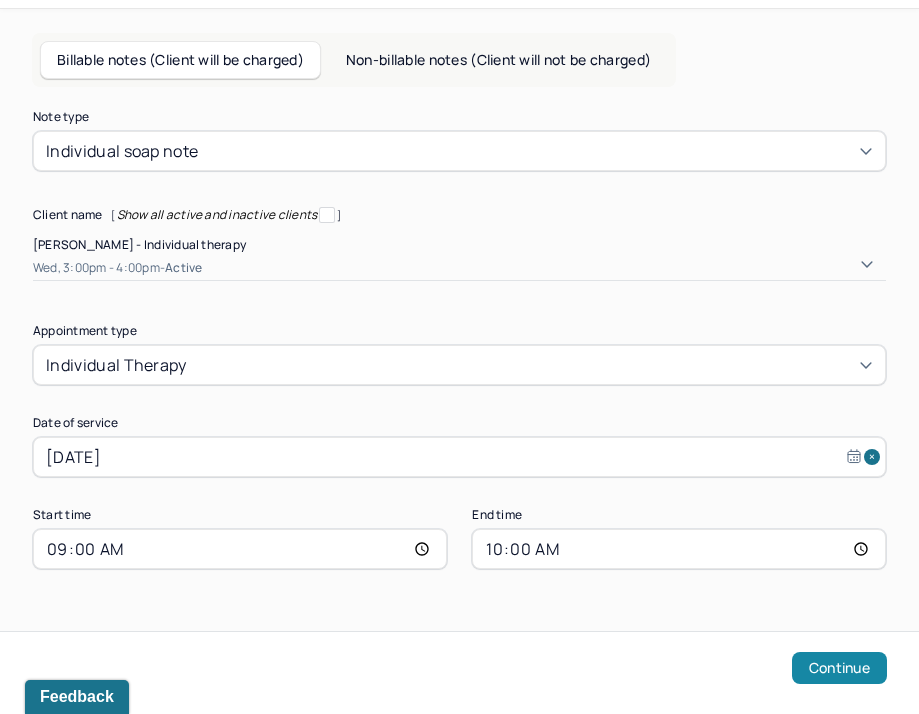 click on "Continue" at bounding box center (839, 668) 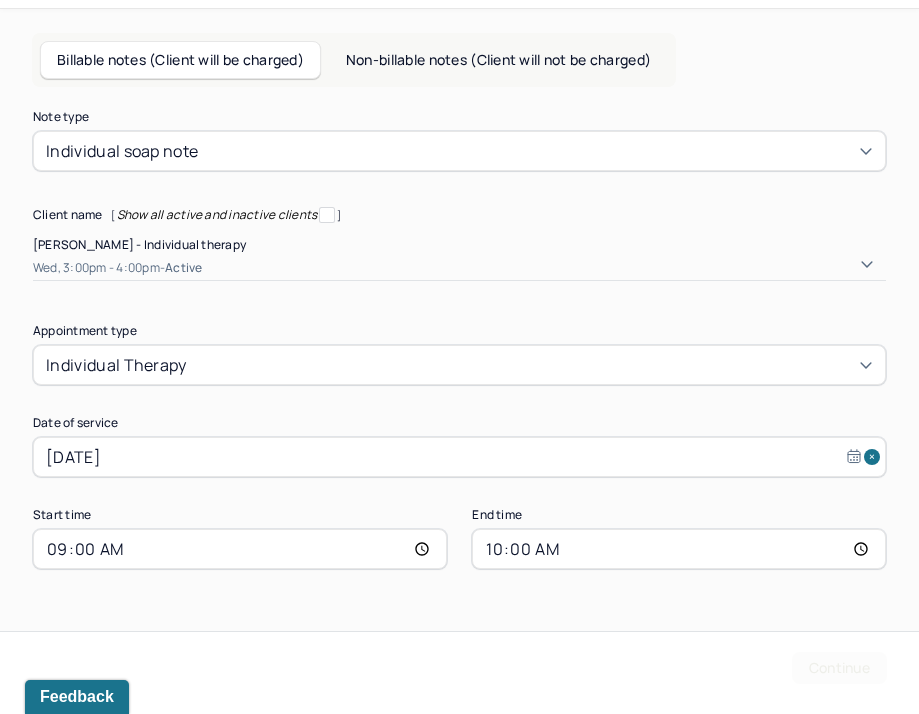 scroll, scrollTop: 0, scrollLeft: 0, axis: both 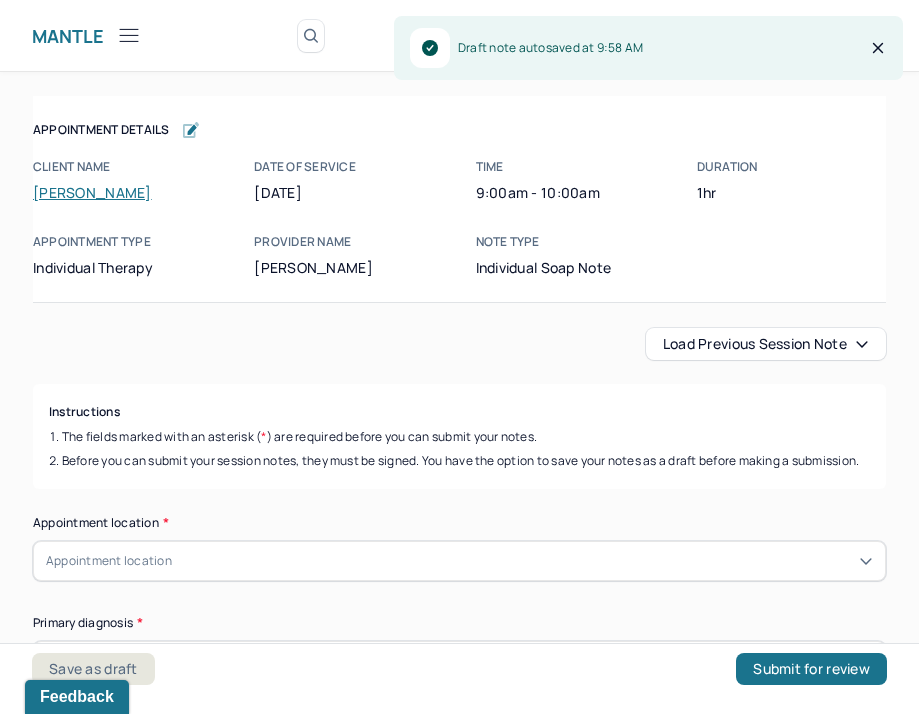 click on "Load previous session note" at bounding box center [766, 344] 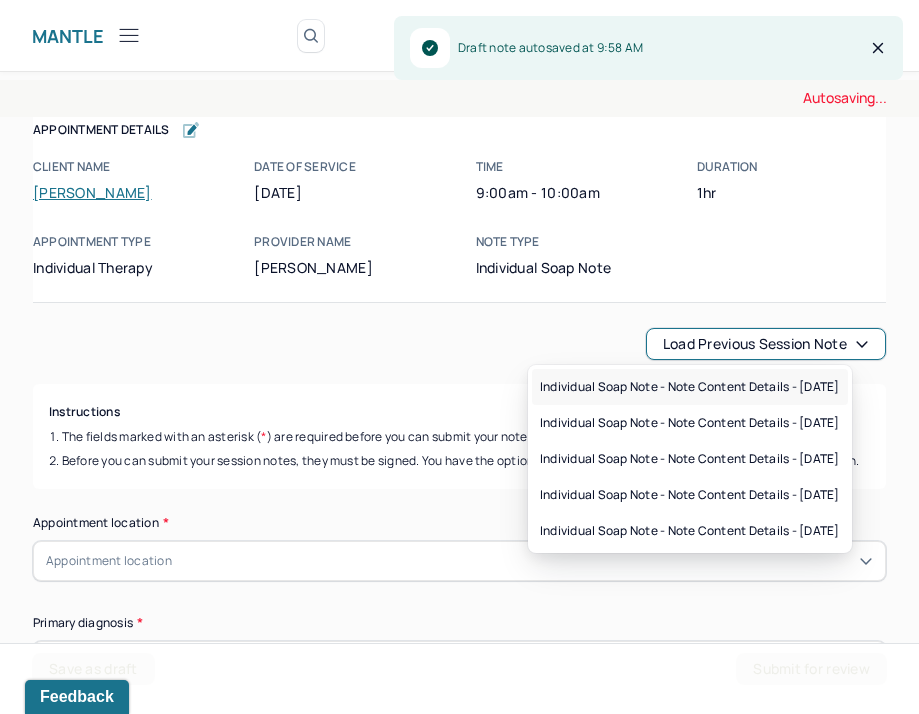 click on "Individual soap note   - Note content Details -   [DATE]" at bounding box center (690, 387) 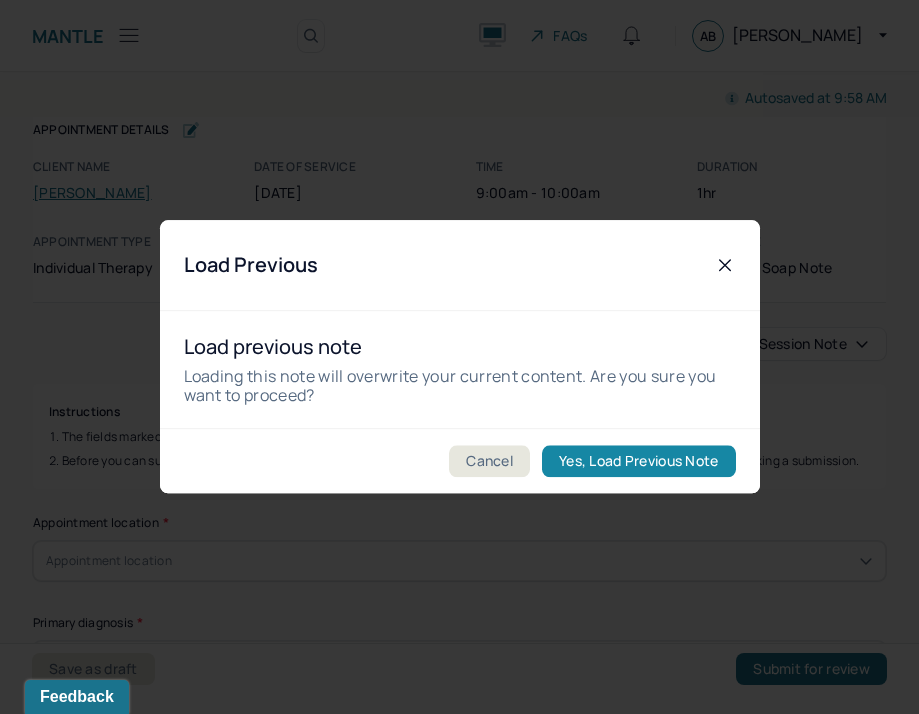 click on "Yes, Load Previous Note" at bounding box center [638, 462] 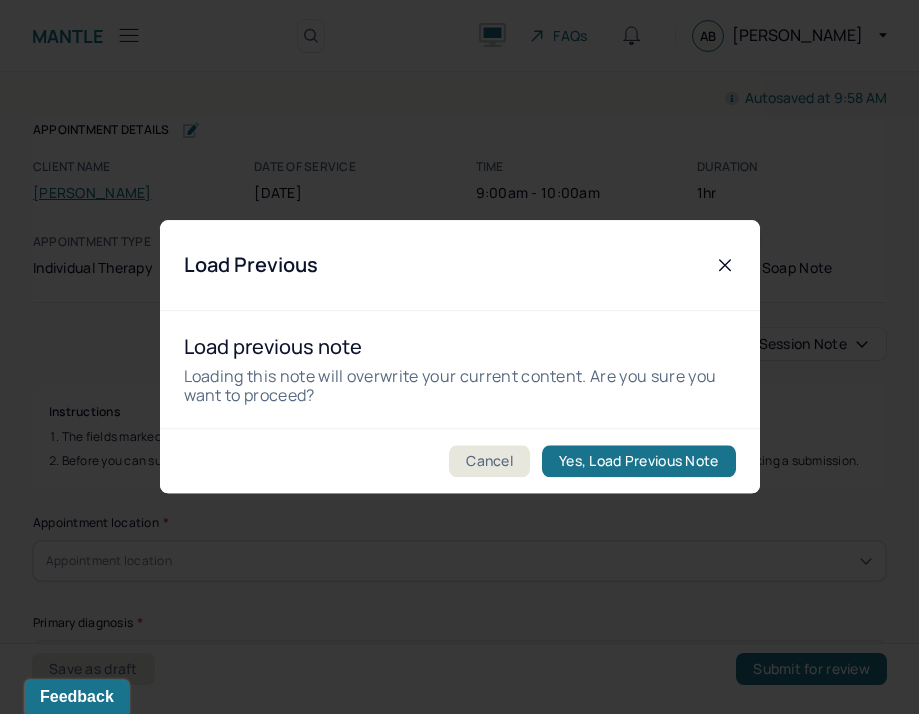 type on "client presents with [MEDICAL_DATA] during the session" 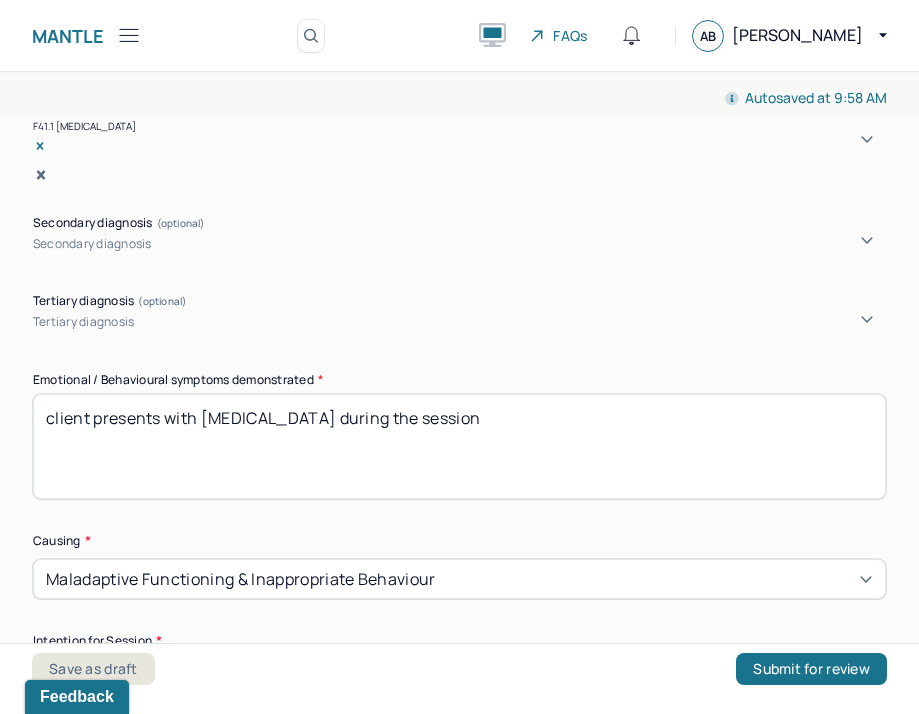 scroll, scrollTop: 794, scrollLeft: 0, axis: vertical 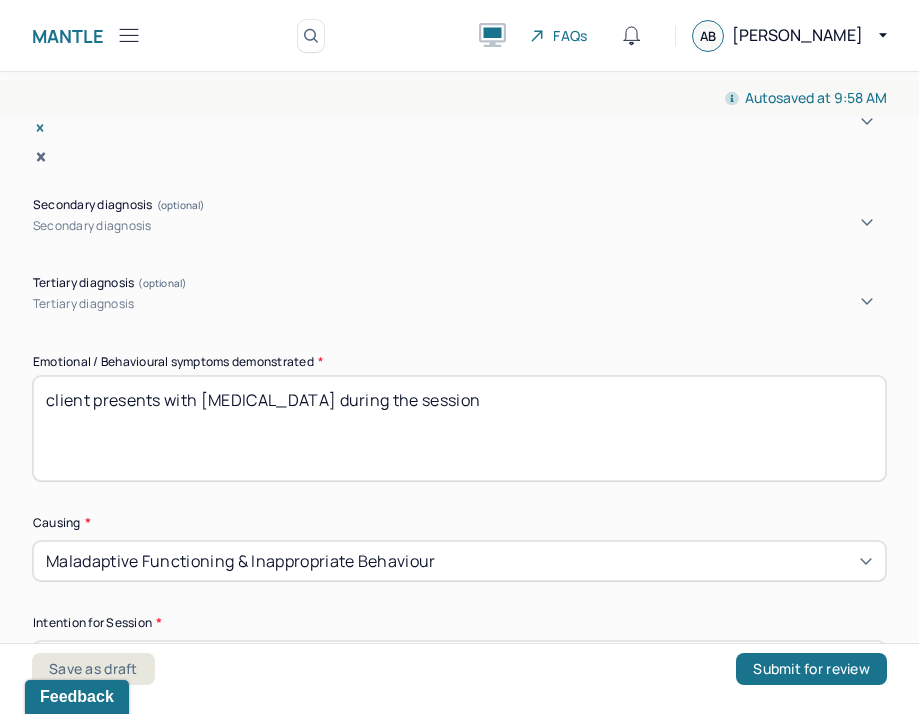 drag, startPoint x: 517, startPoint y: 425, endPoint x: 166, endPoint y: 429, distance: 351.0228 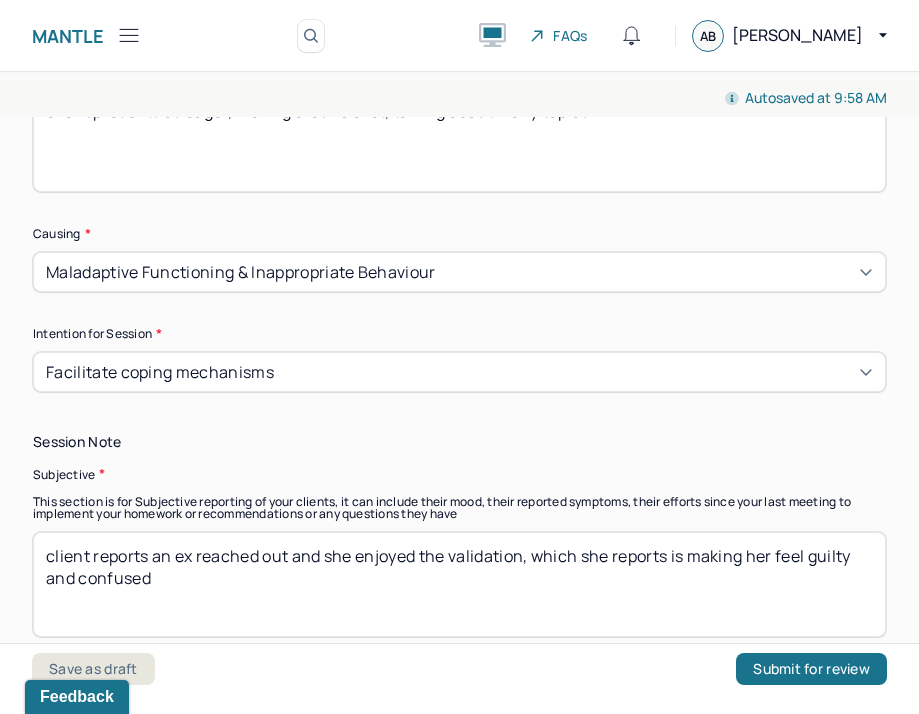 scroll, scrollTop: 1116, scrollLeft: 0, axis: vertical 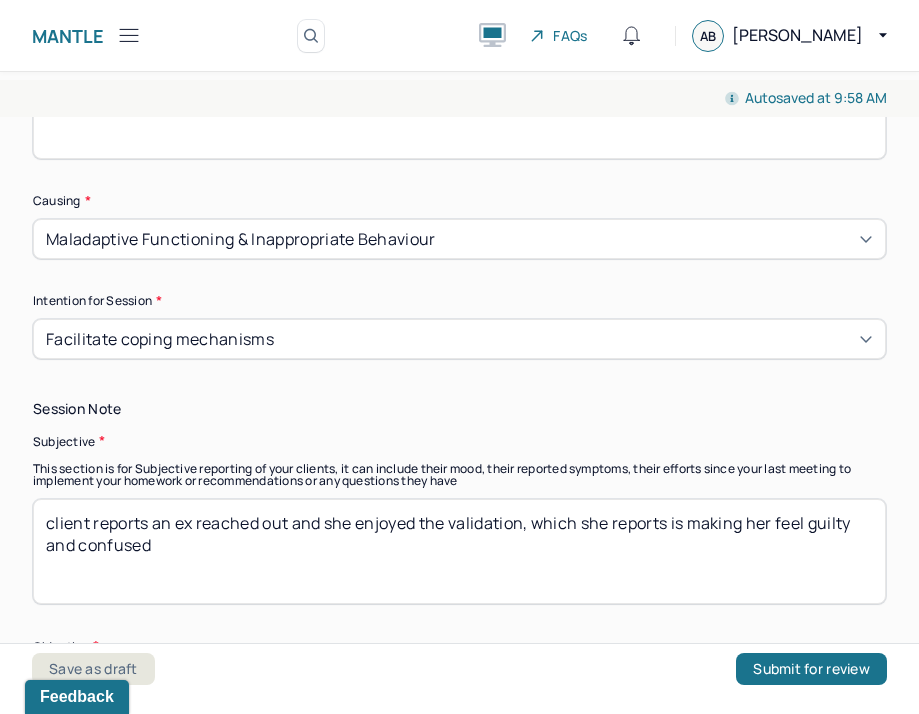 type on "client presents as eager, moving around a lot, talking about many topics." 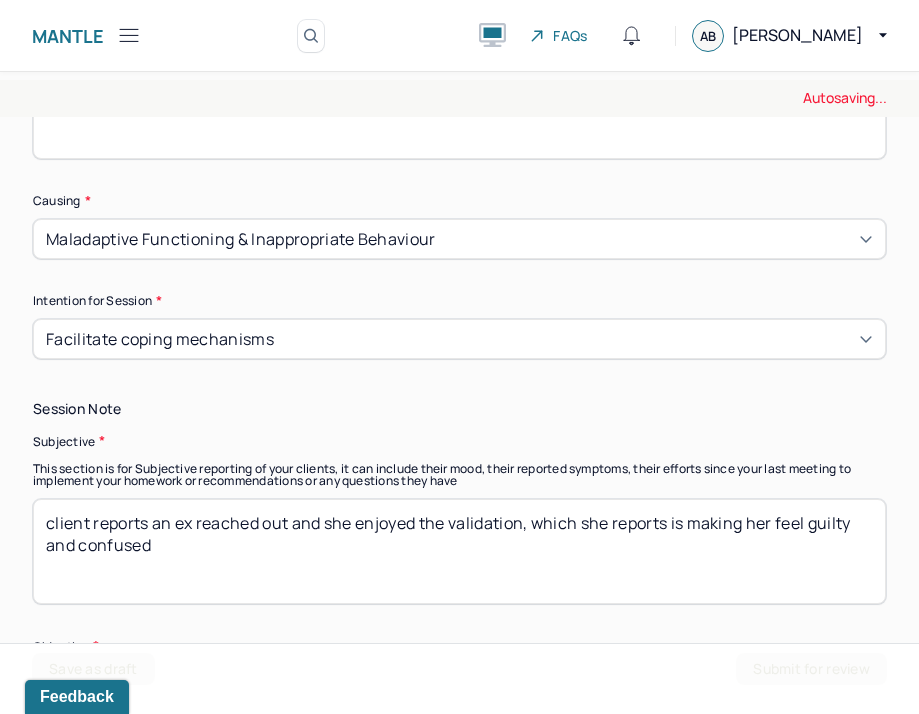 drag, startPoint x: 175, startPoint y: 568, endPoint x: 152, endPoint y: 546, distance: 31.827662 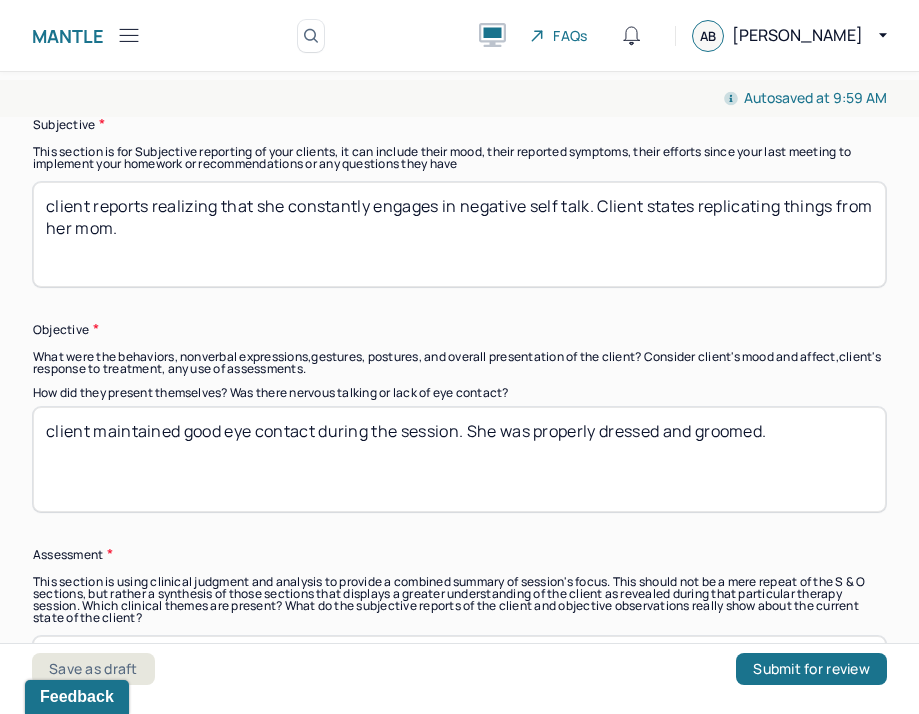 scroll, scrollTop: 1546, scrollLeft: 0, axis: vertical 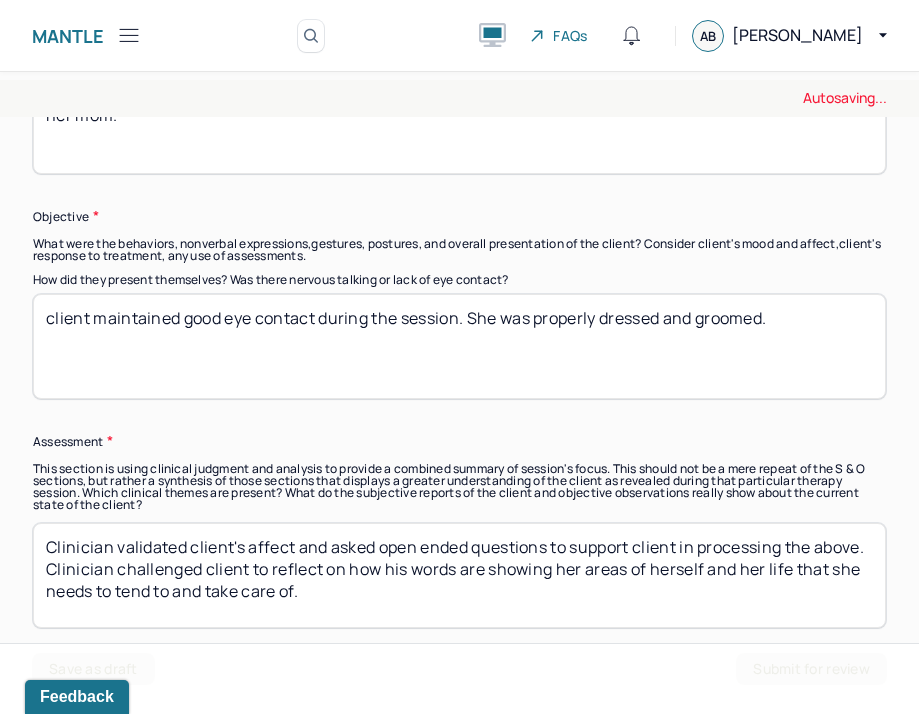 type on "client reports realizing that she constantly engages in negative self talk. Client states replicating things from her mom." 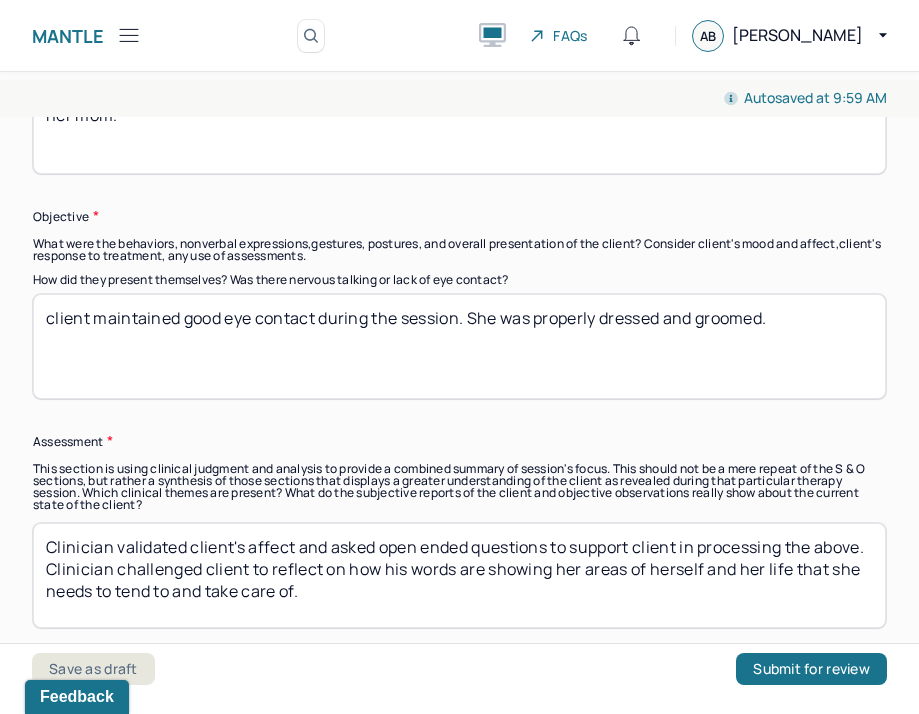 drag, startPoint x: 772, startPoint y: 346, endPoint x: 90, endPoint y: 344, distance: 682.0029 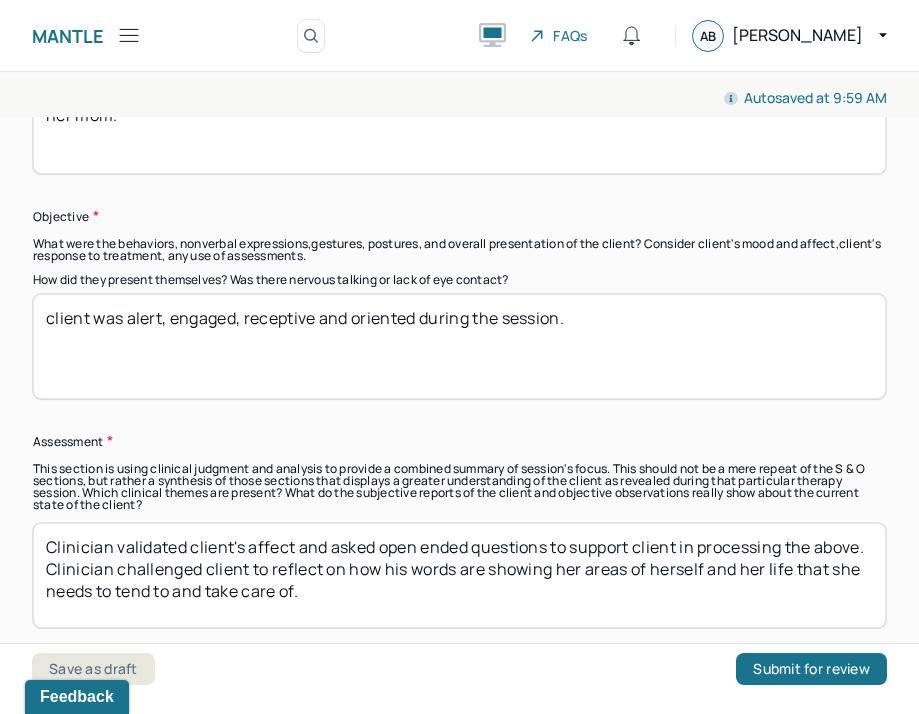 type on "client was alert, engaged, receptive and oriented during the session." 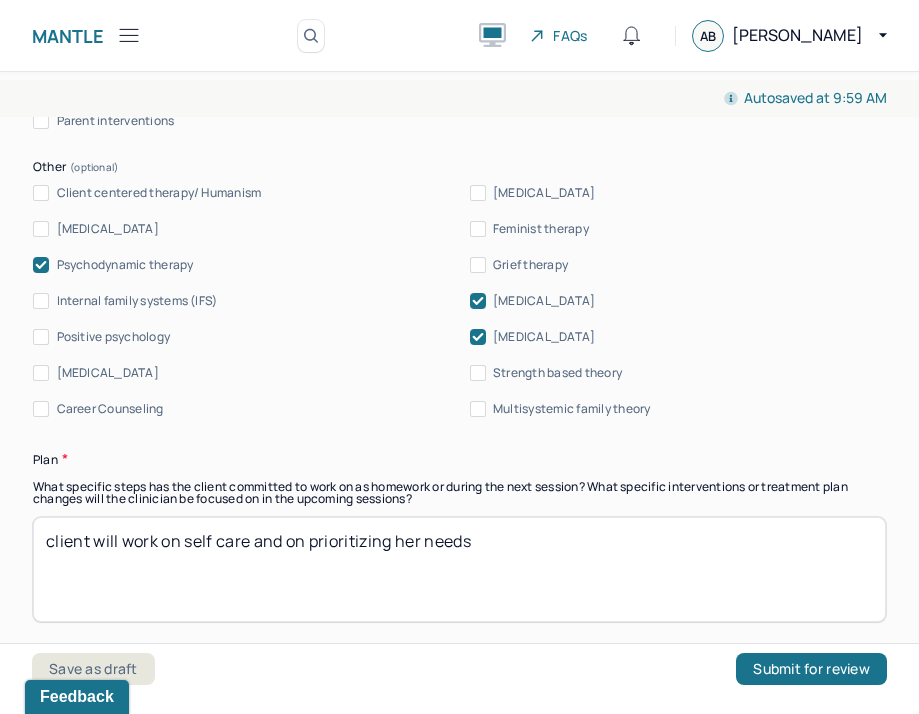 scroll, scrollTop: 2499, scrollLeft: 0, axis: vertical 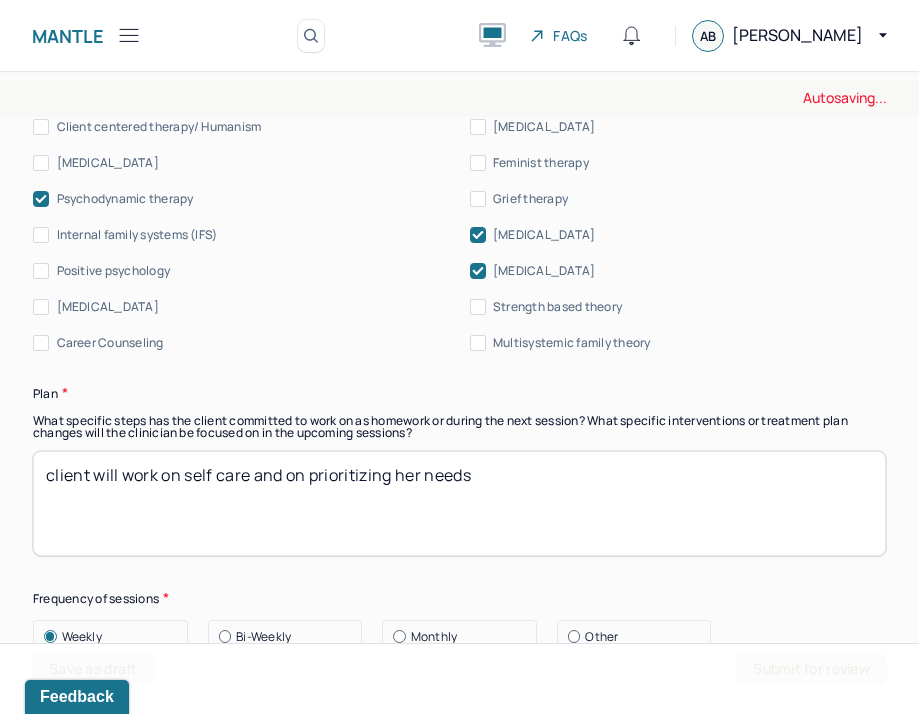 type on "Clinician validated client's affect and challenged client to reframe her narrative to notice how it felt in her body. Clinician invites client to explore her needs and empower her to meet them using solution focused strategies" 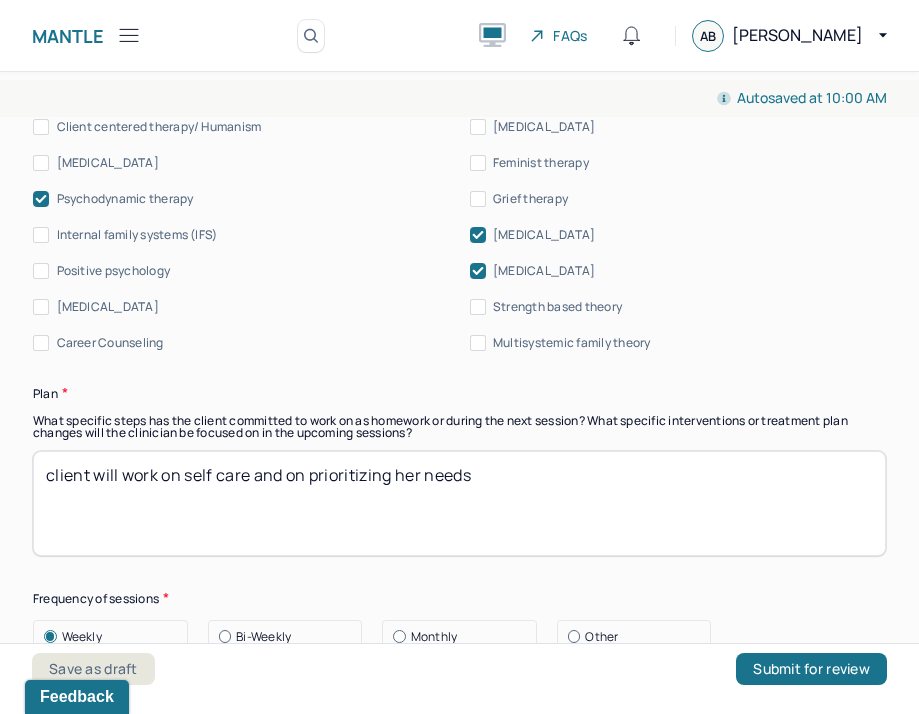 drag, startPoint x: 517, startPoint y: 510, endPoint x: 183, endPoint y: 503, distance: 334.07333 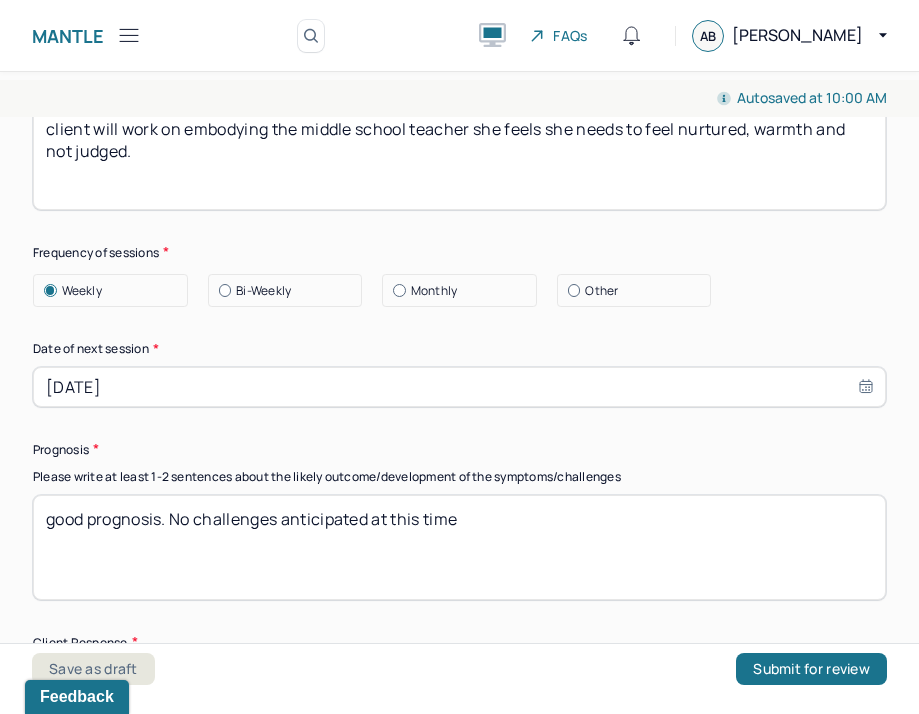 scroll, scrollTop: 2859, scrollLeft: 0, axis: vertical 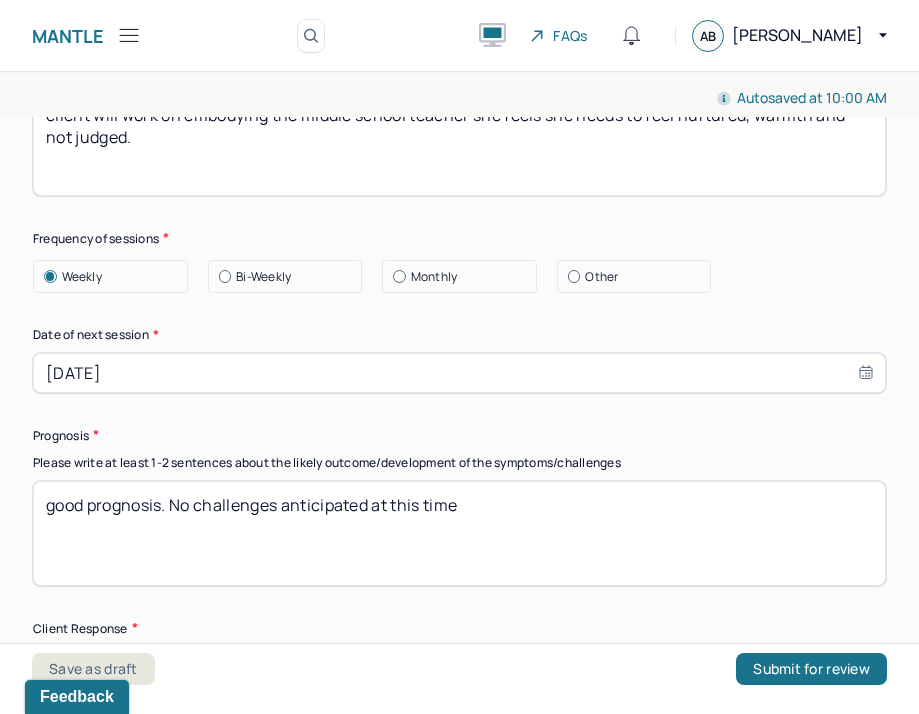 type on "client will work on embodying the middle school teacher she feels she needs to feel nurtured, warmth and not judged." 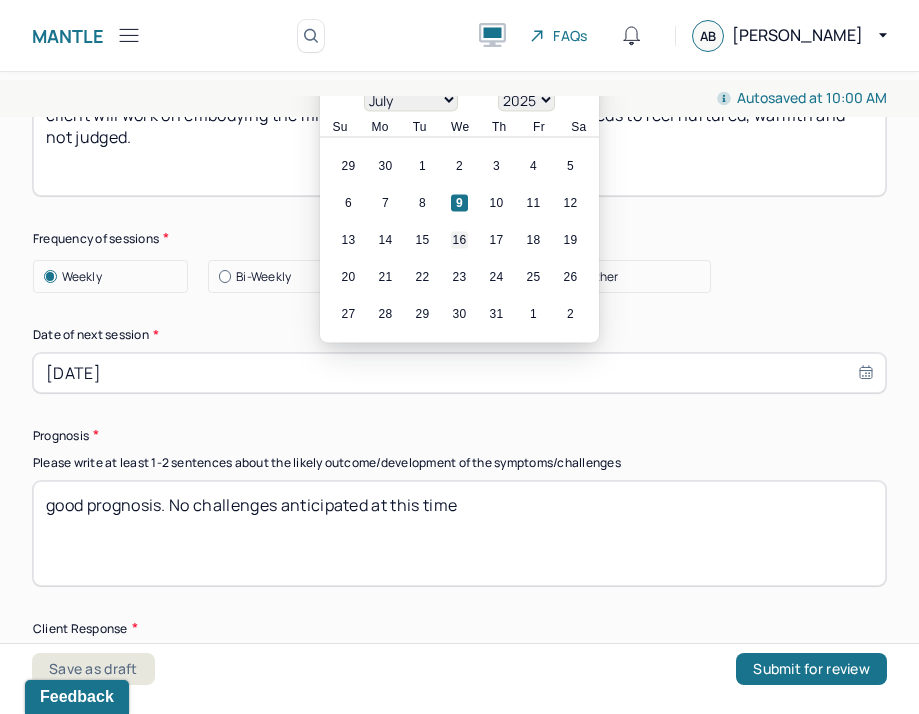 click on "16" at bounding box center (459, 240) 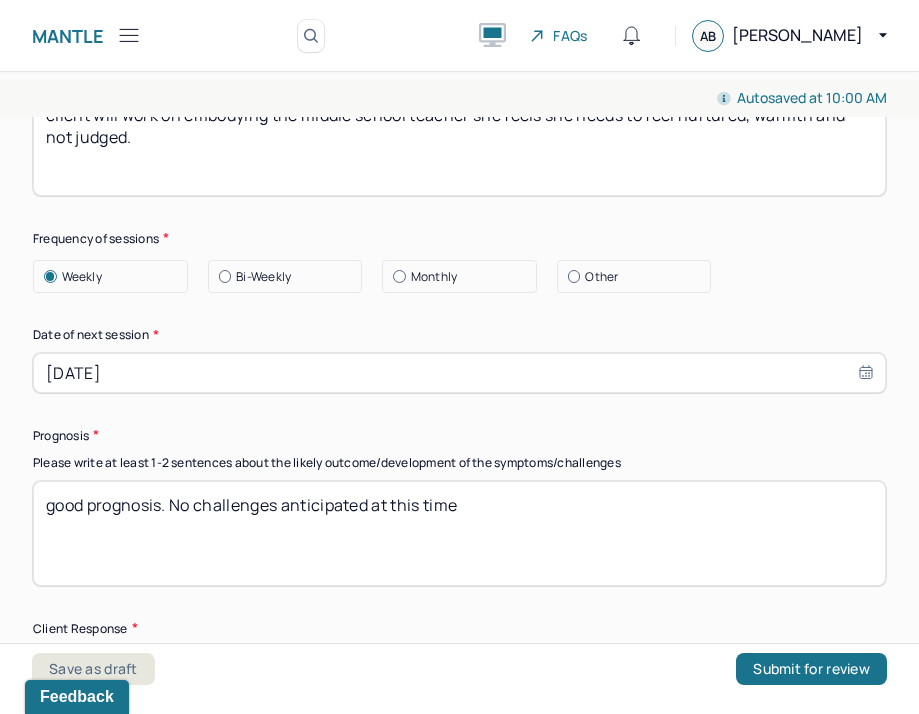 scroll, scrollTop: 2924, scrollLeft: 0, axis: vertical 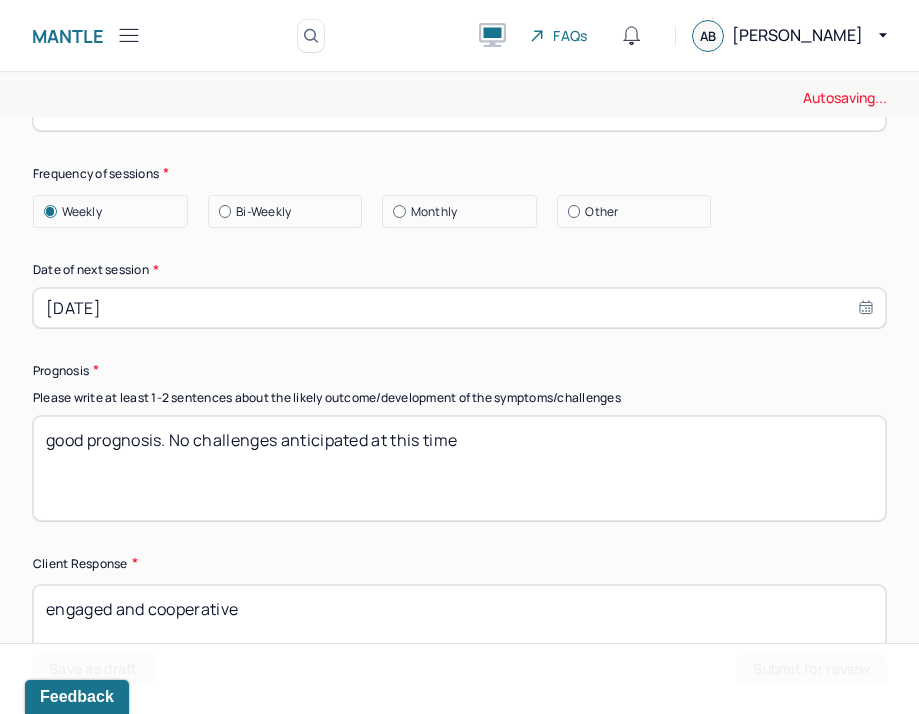 drag, startPoint x: 488, startPoint y: 466, endPoint x: 170, endPoint y: 474, distance: 318.10062 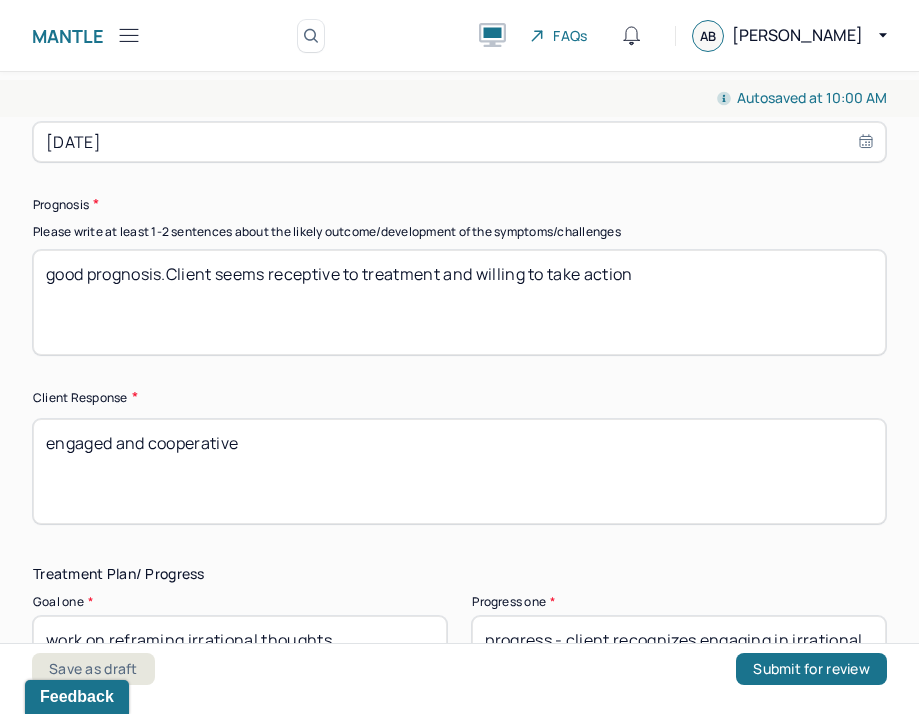 scroll, scrollTop: 3109, scrollLeft: 0, axis: vertical 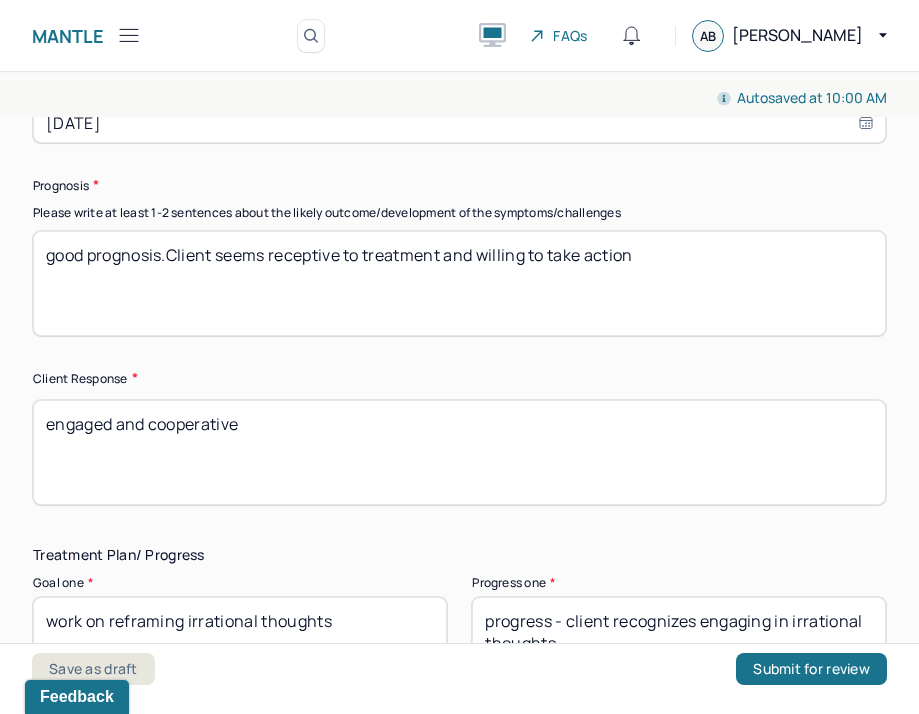 type on "good prognosis.Client seems receptive to treatment and willing to take action" 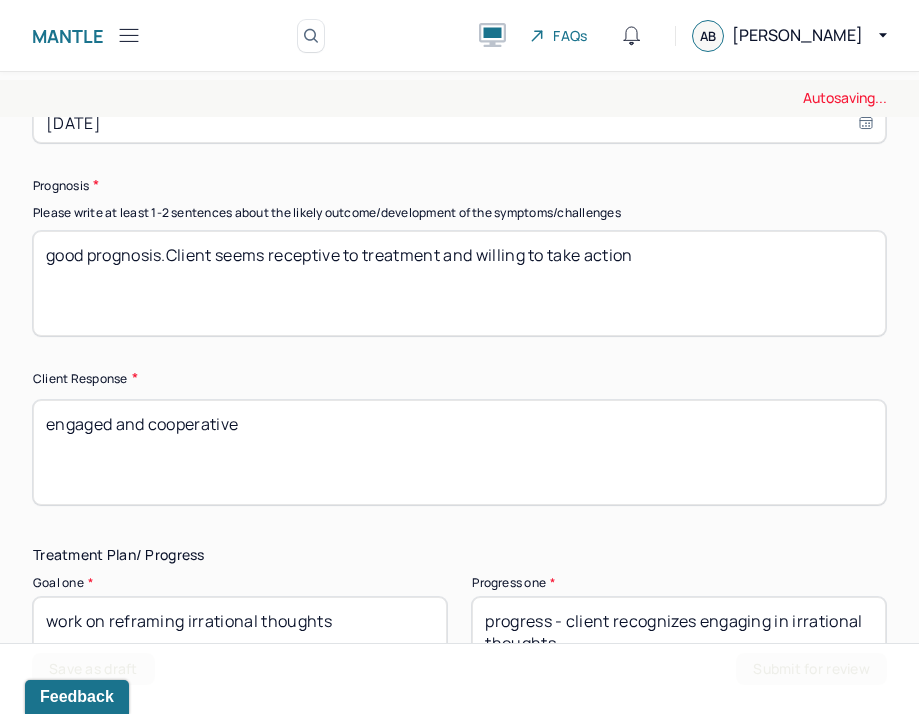 drag, startPoint x: 272, startPoint y: 456, endPoint x: 17, endPoint y: 450, distance: 255.07057 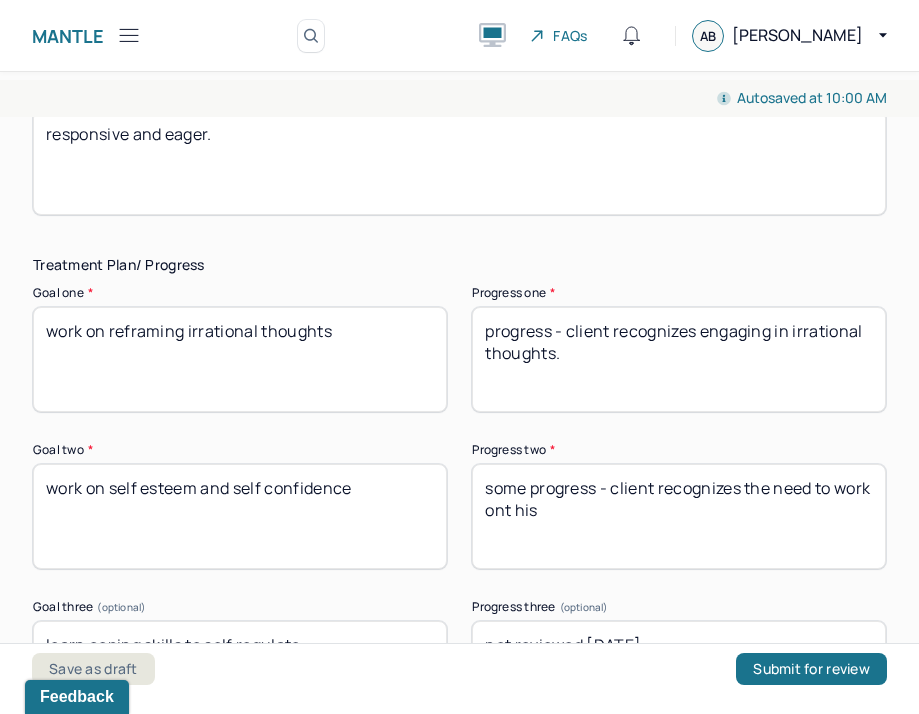 scroll, scrollTop: 3413, scrollLeft: 0, axis: vertical 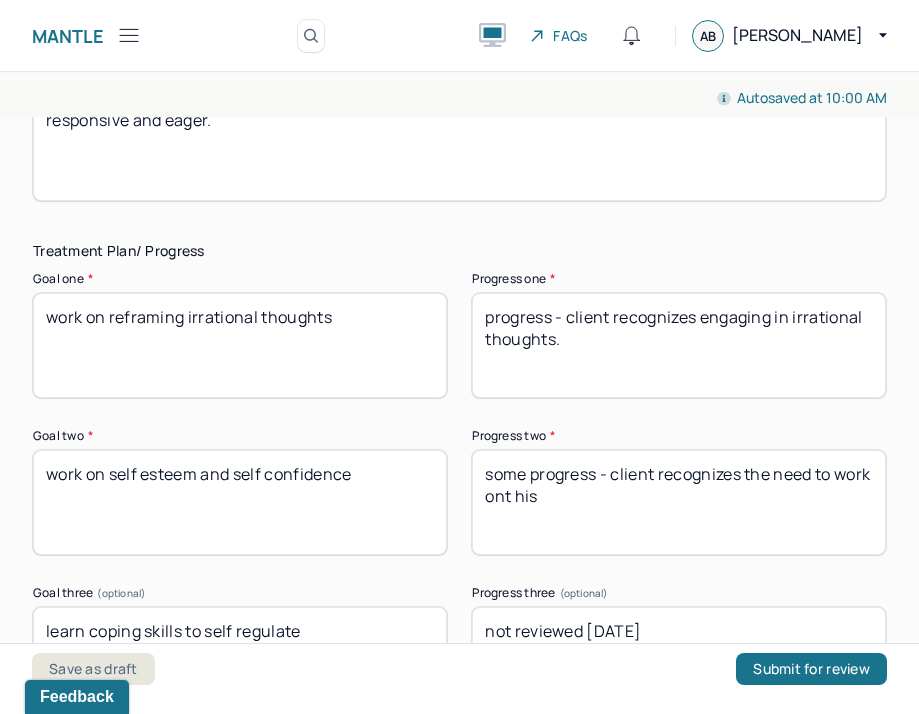 type on "responsive and eager." 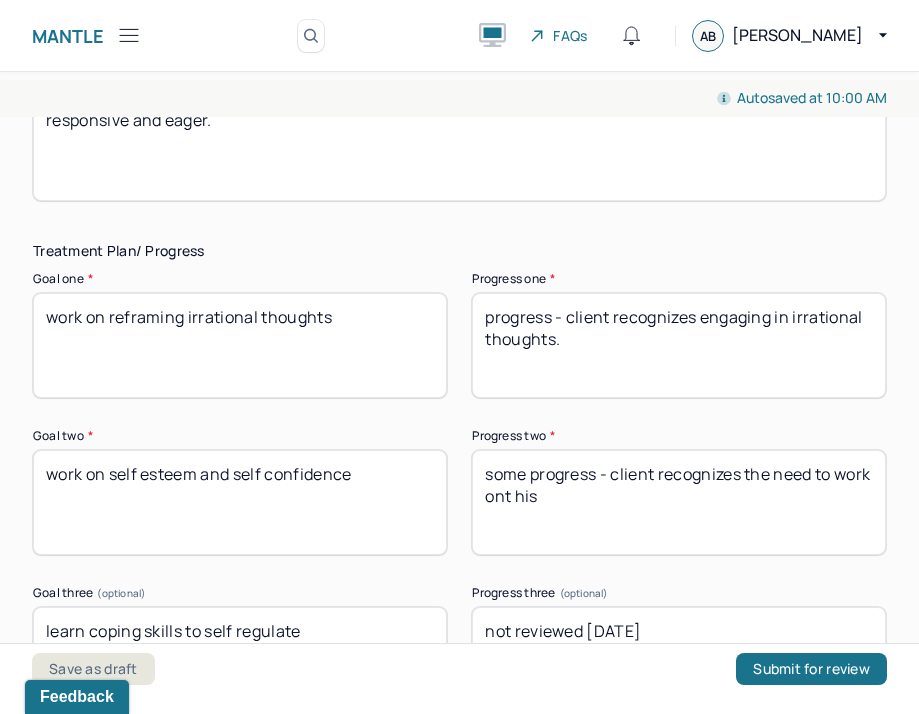 drag, startPoint x: 595, startPoint y: 383, endPoint x: 615, endPoint y: 344, distance: 43.829212 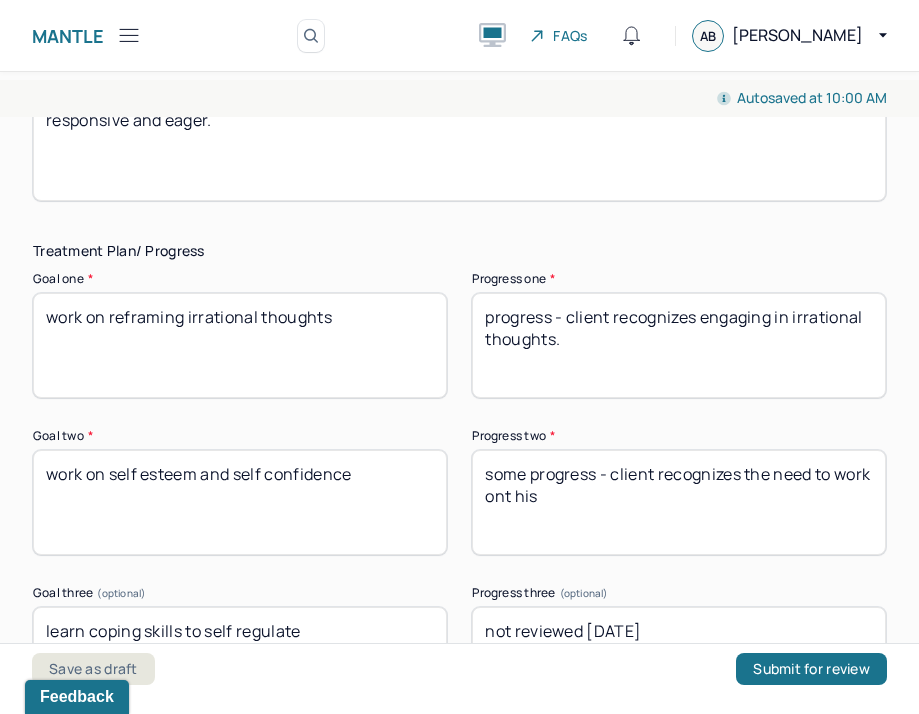 click on "progress - client recognizes engaging in irrational thoughts." at bounding box center [679, 345] 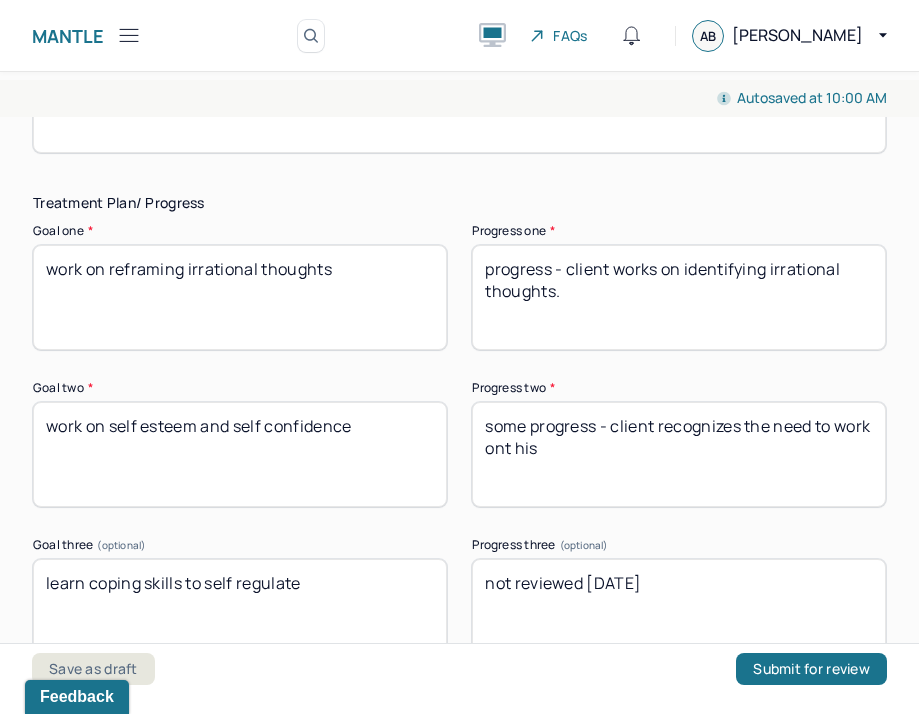 scroll, scrollTop: 3484, scrollLeft: 0, axis: vertical 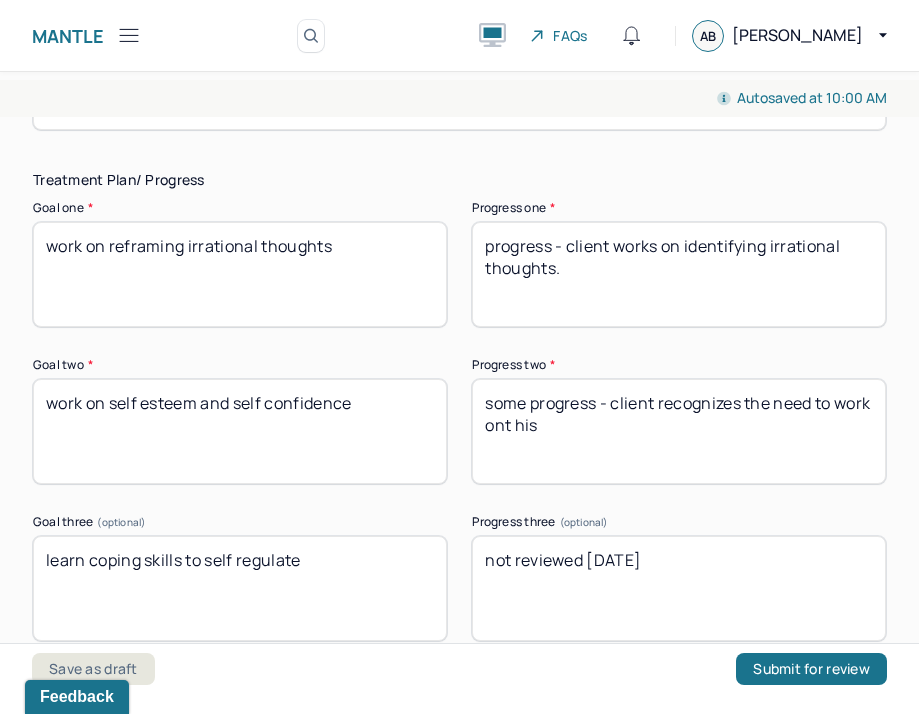 type on "progress - client works on identifying irrational thoughts." 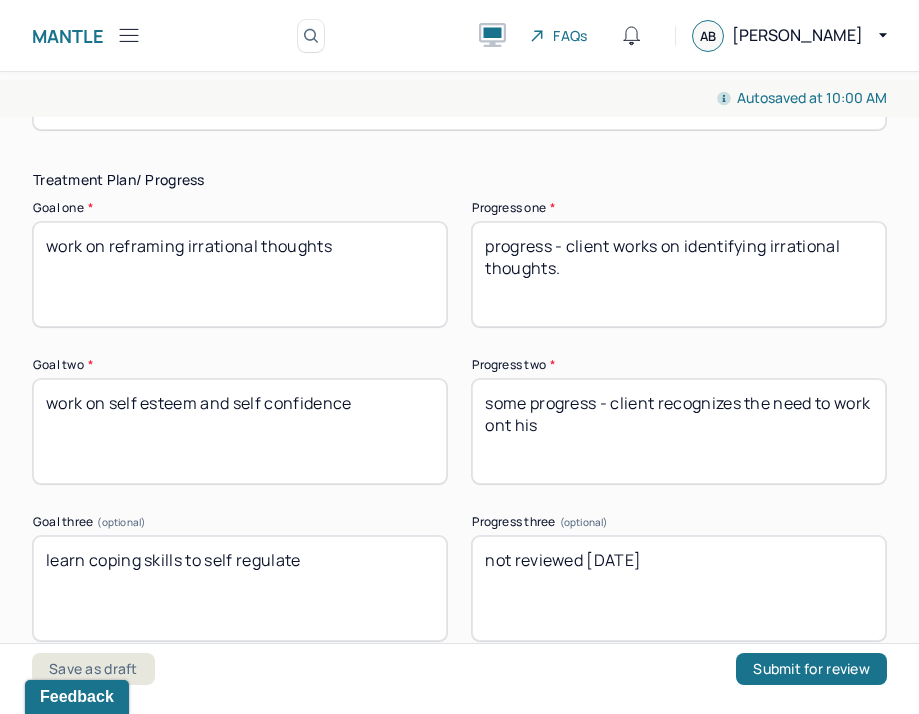 drag, startPoint x: 624, startPoint y: 460, endPoint x: 659, endPoint y: 428, distance: 47.423622 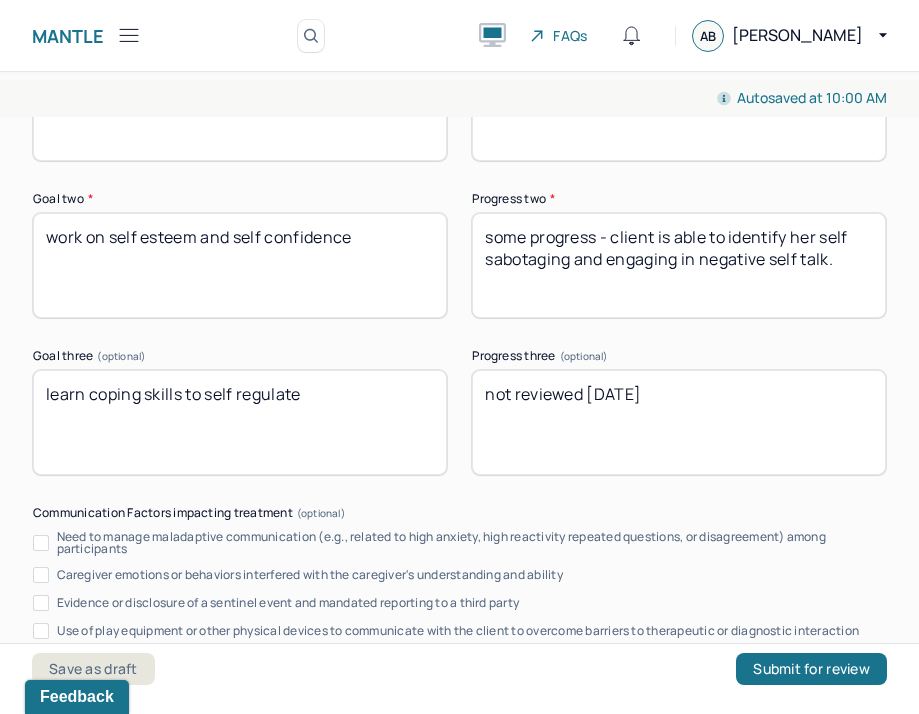 scroll, scrollTop: 3662, scrollLeft: 0, axis: vertical 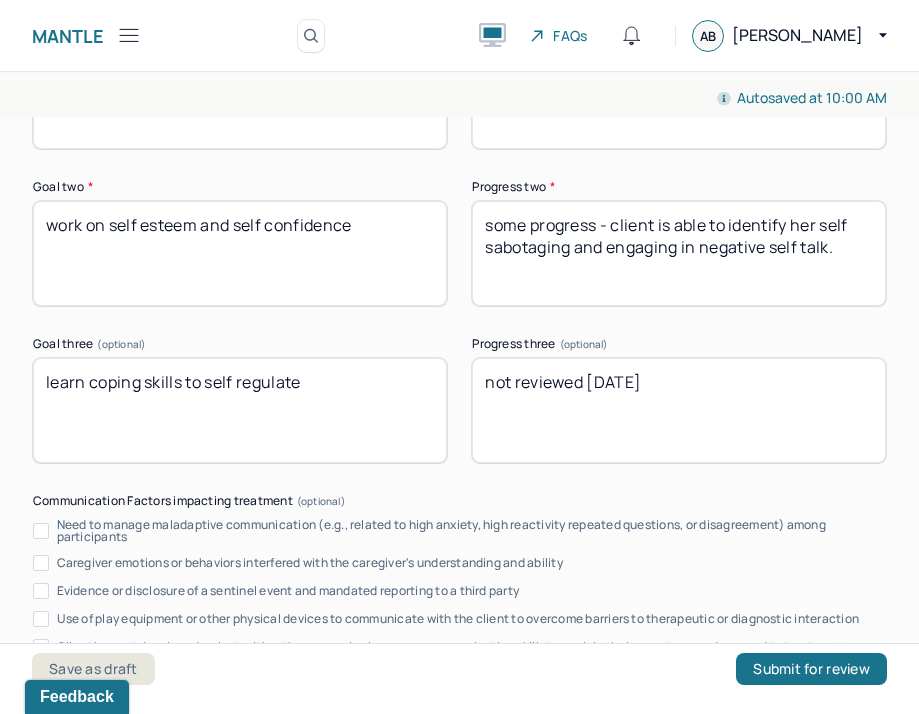 type on "some progress - client is able to identify her self sabotaging and engaging in negative self talk." 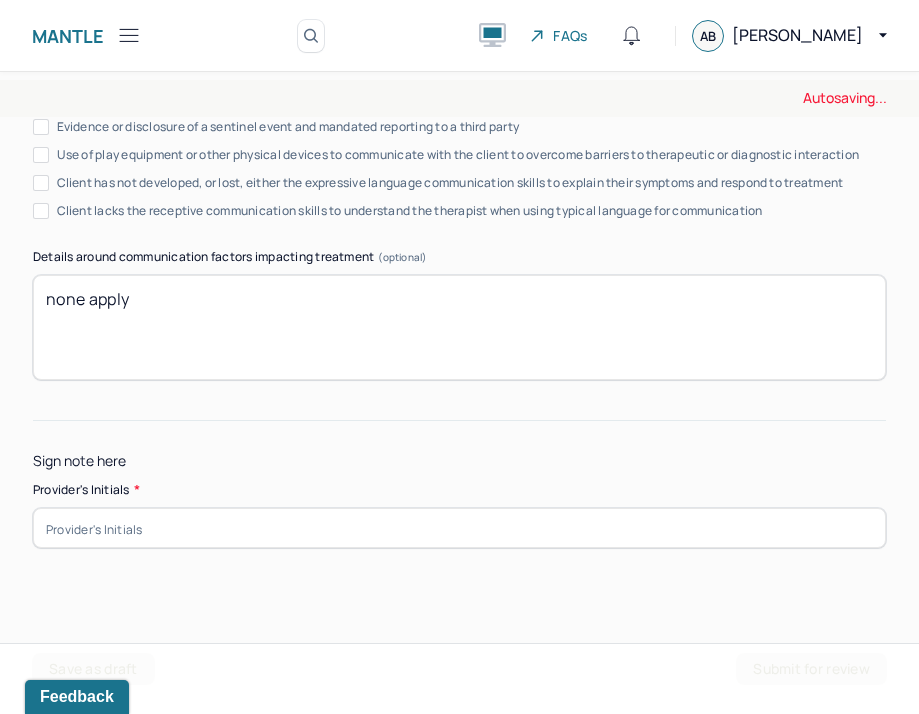 scroll, scrollTop: 4169, scrollLeft: 0, axis: vertical 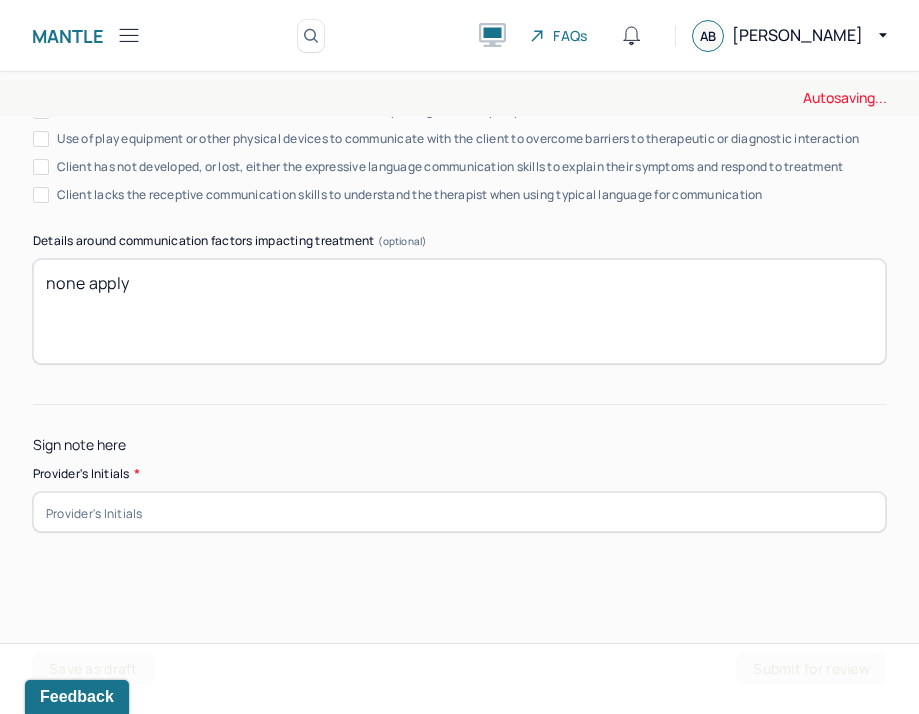 type on "progress- client works on thought reframing to self regulate." 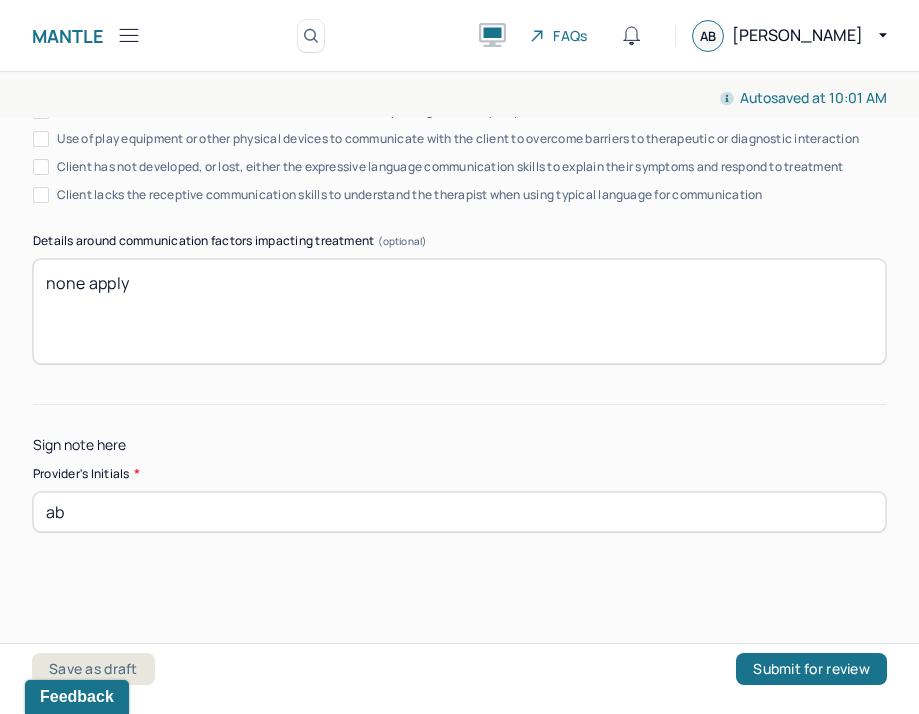type on "ab" 